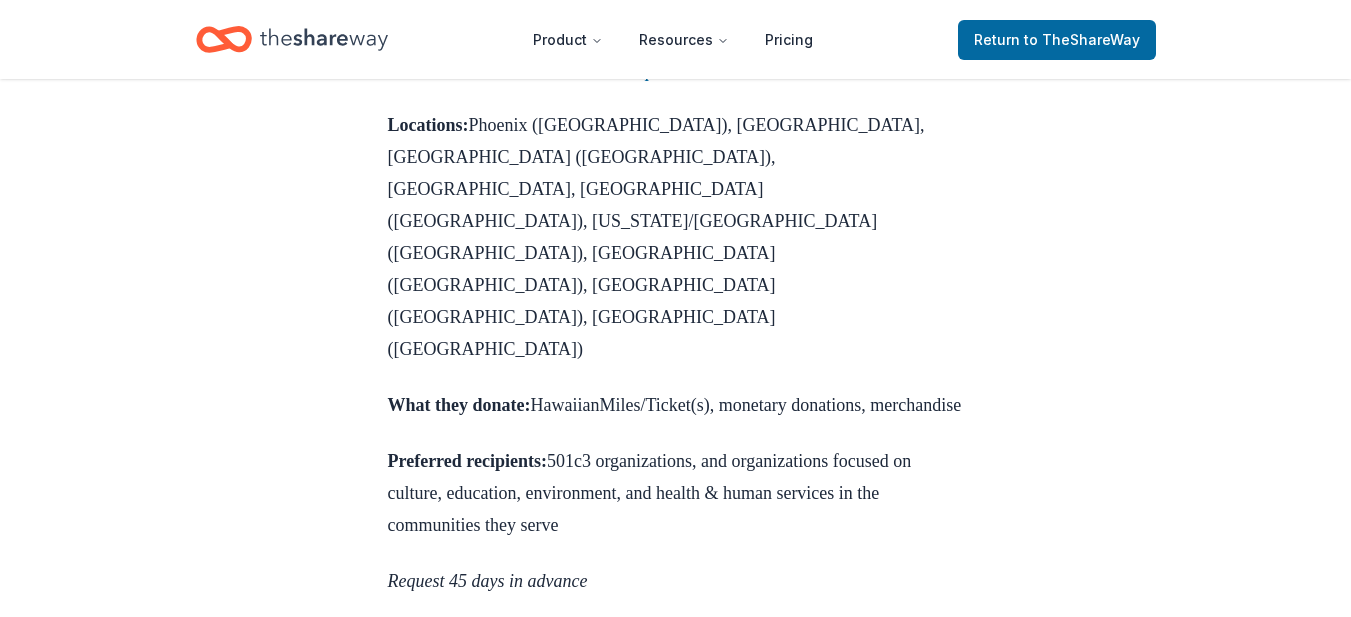 scroll, scrollTop: 2200, scrollLeft: 0, axis: vertical 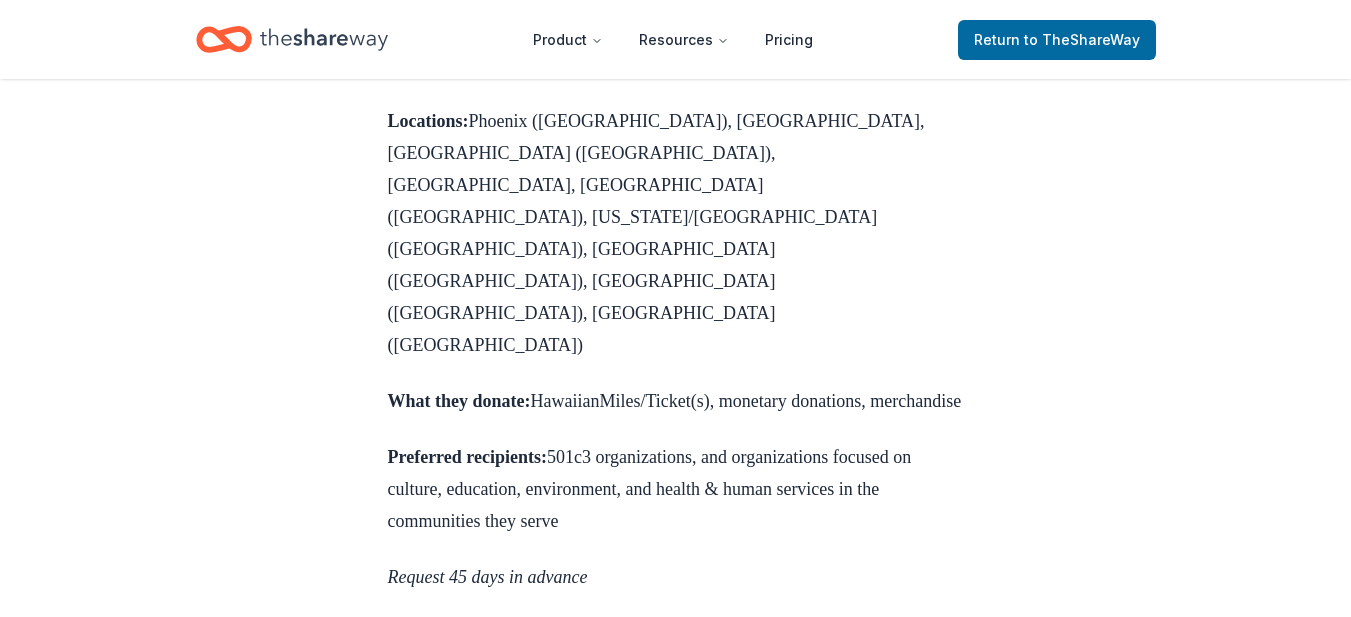 click on "[US_STATE] Airlines Donation Request" at bounding box center (550, 657) 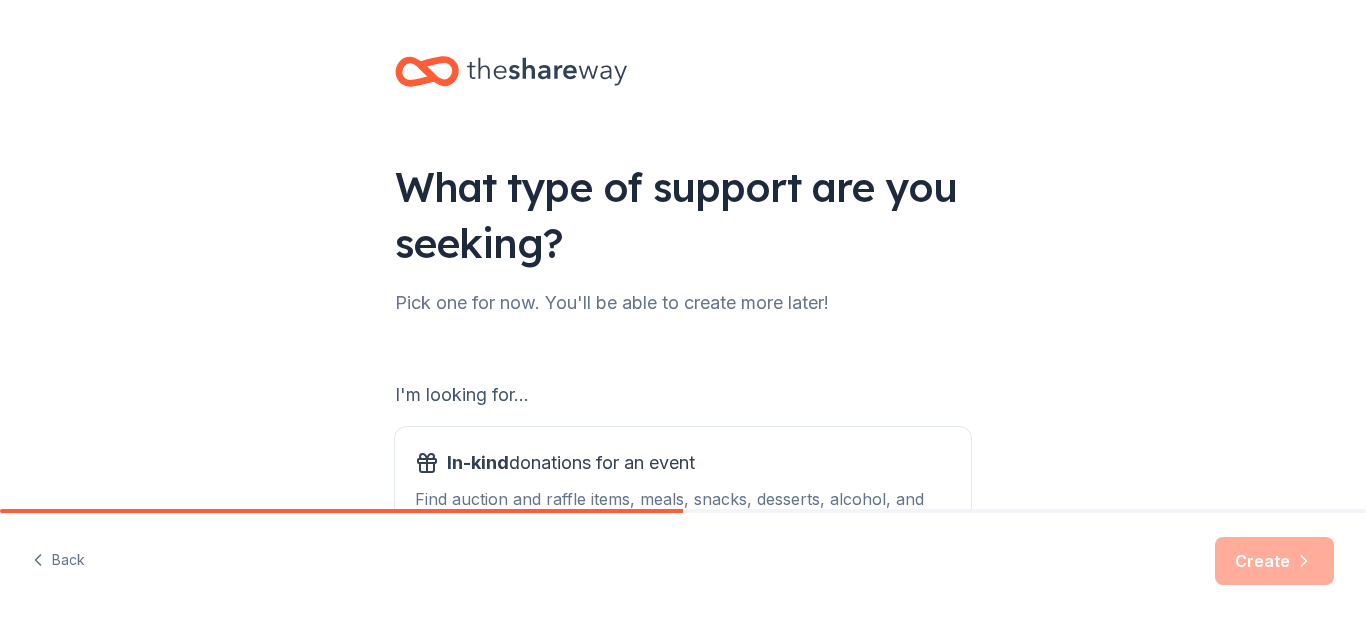 scroll, scrollTop: 0, scrollLeft: 0, axis: both 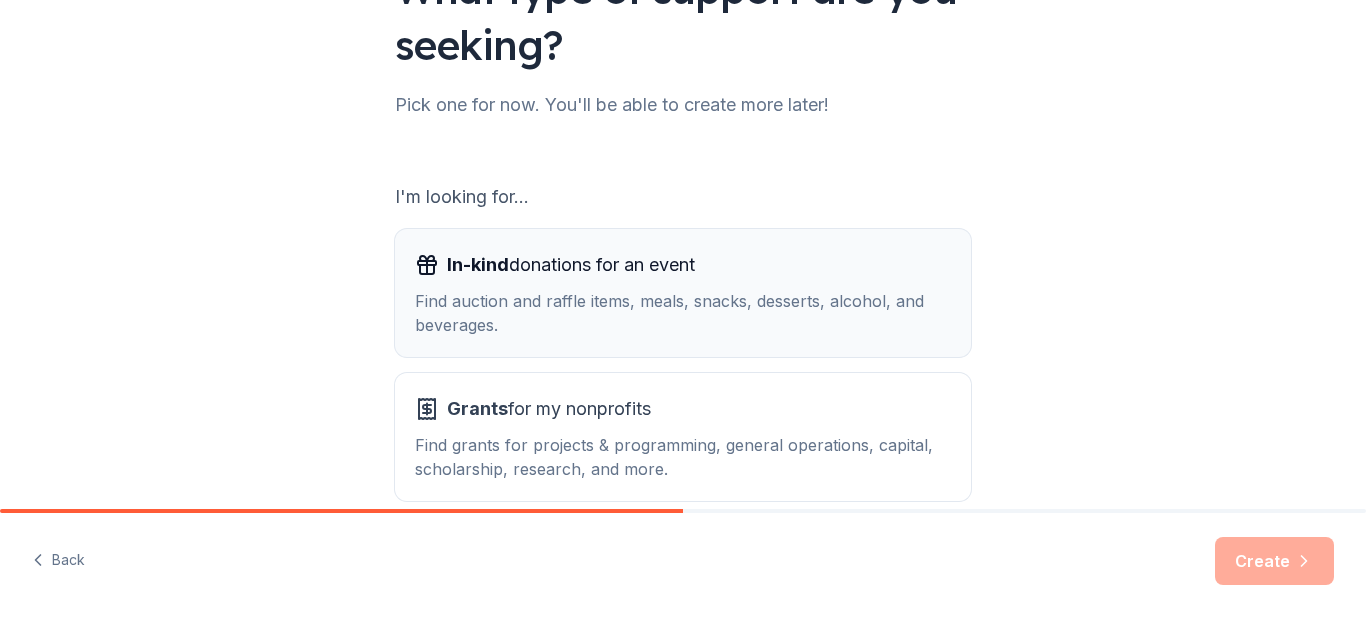 click on "In-kind  donations for an event" at bounding box center (571, 265) 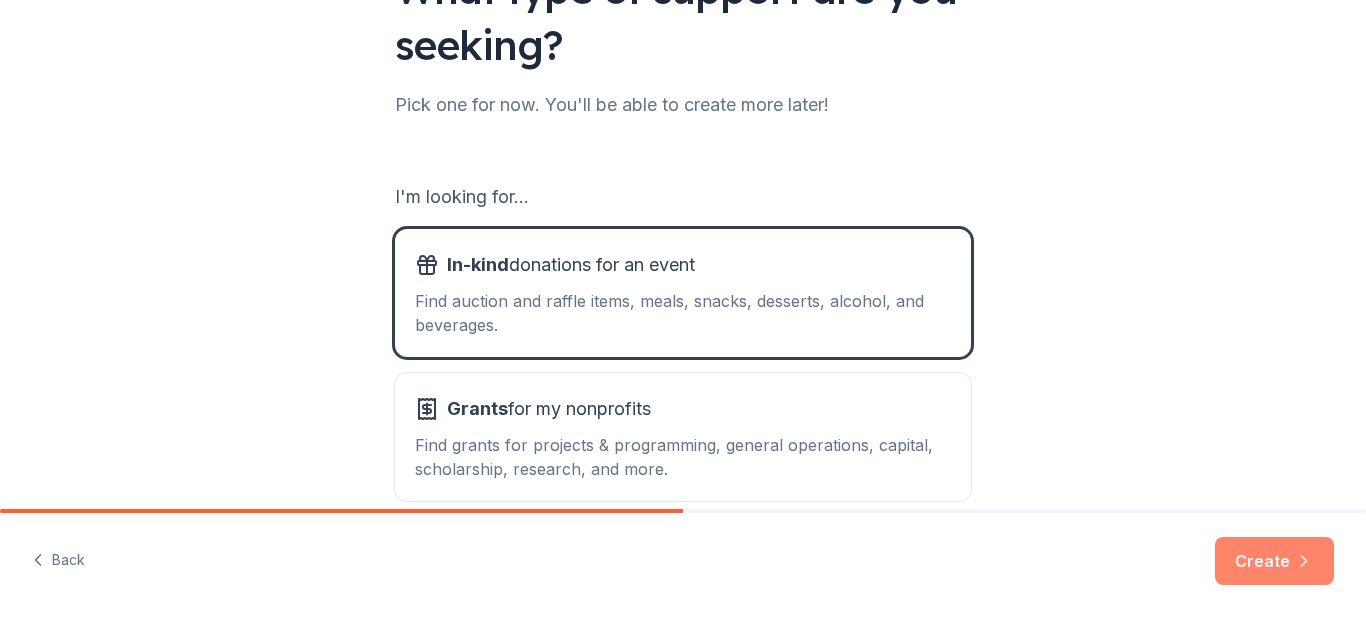 click on "Create" at bounding box center [1274, 561] 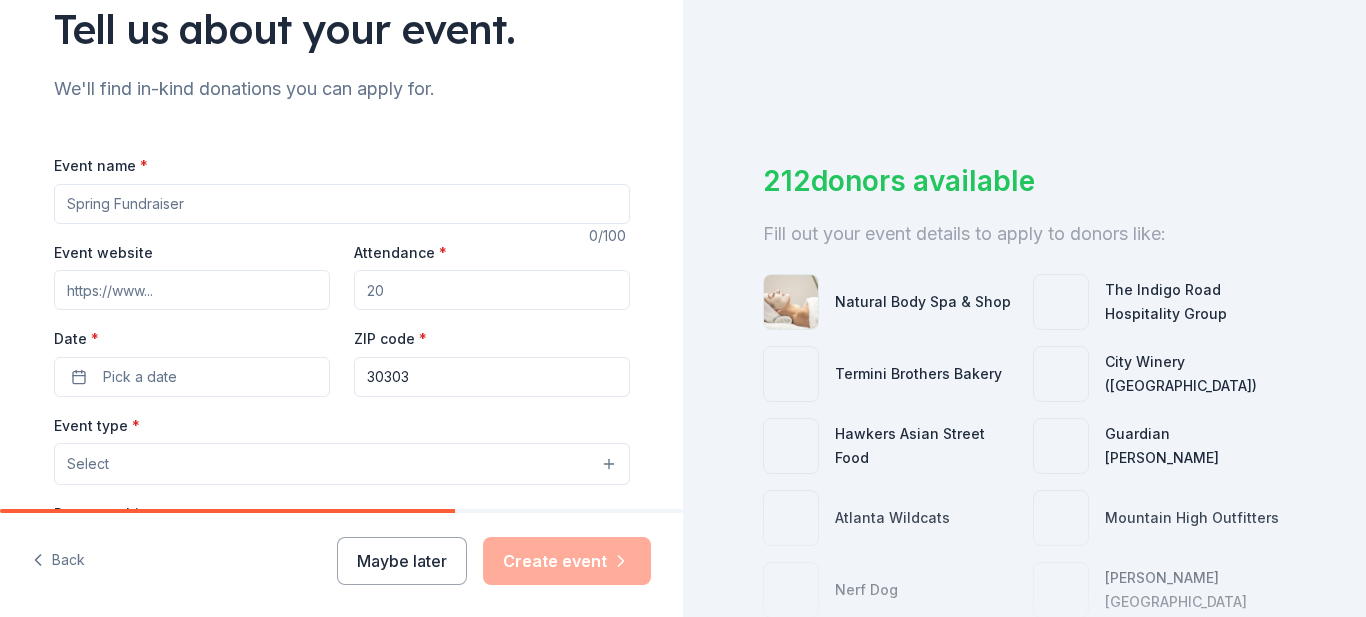 scroll, scrollTop: 200, scrollLeft: 0, axis: vertical 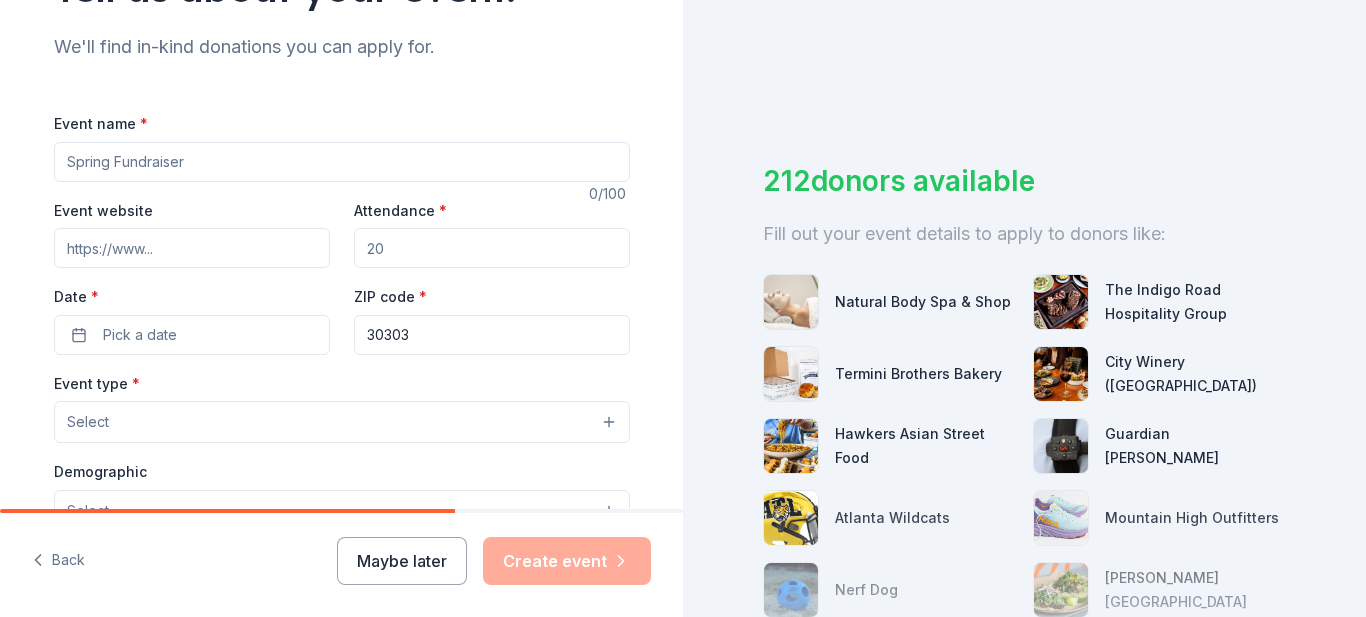 click on "Attendance *" at bounding box center (492, 248) 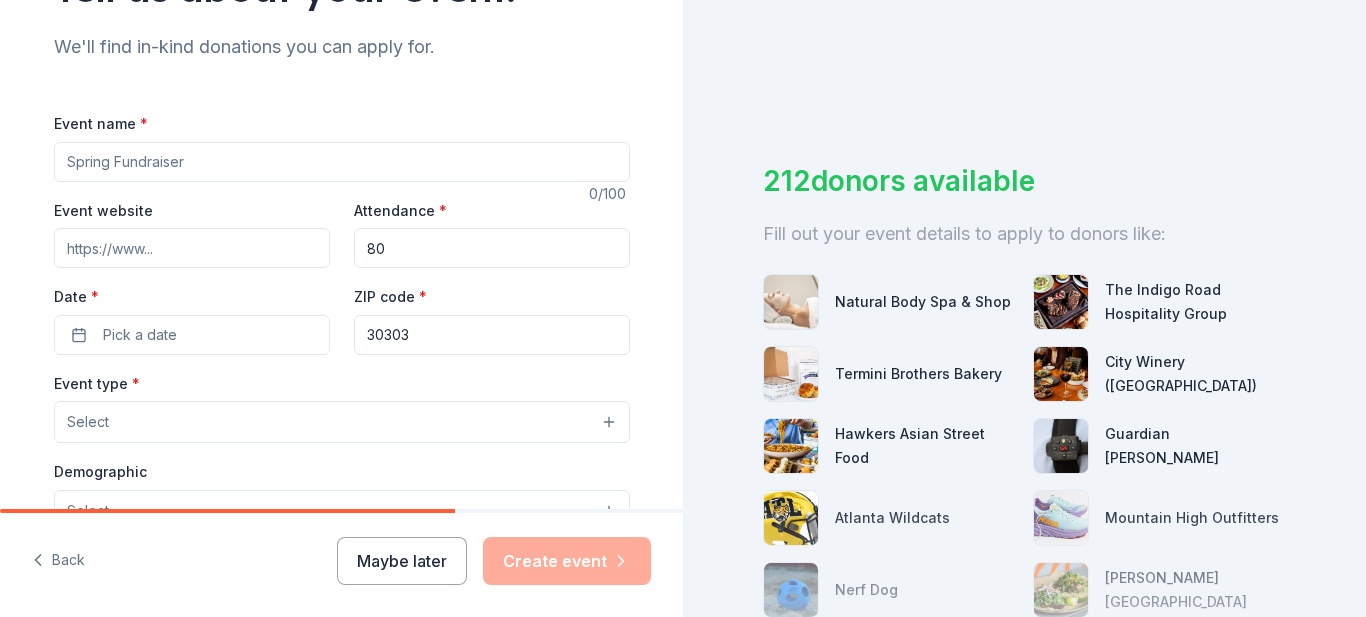 type on "80" 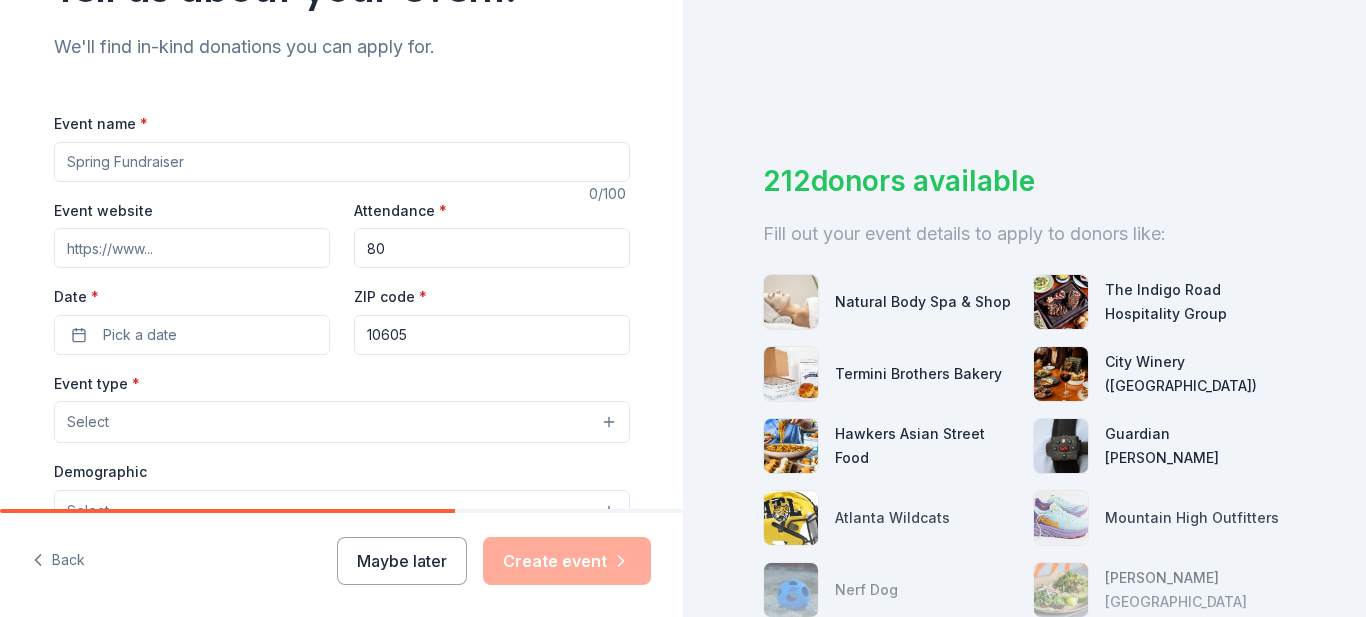 type on "pattylferris@gmail.com" 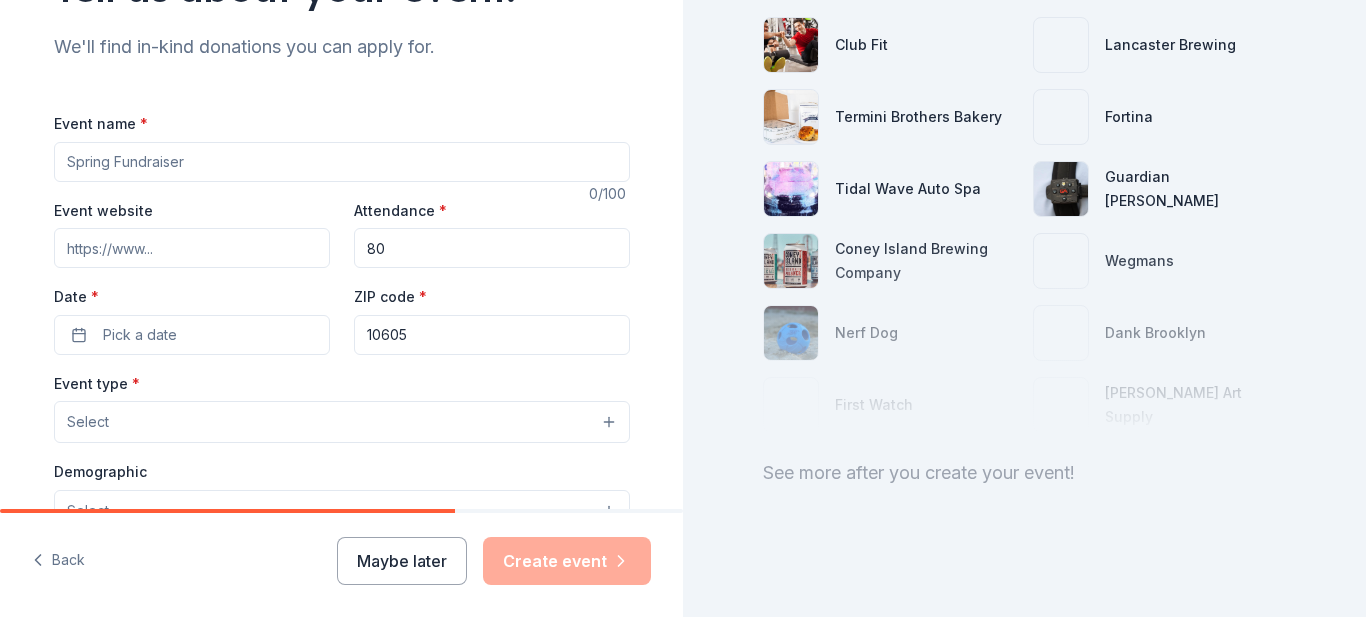 scroll, scrollTop: 272, scrollLeft: 0, axis: vertical 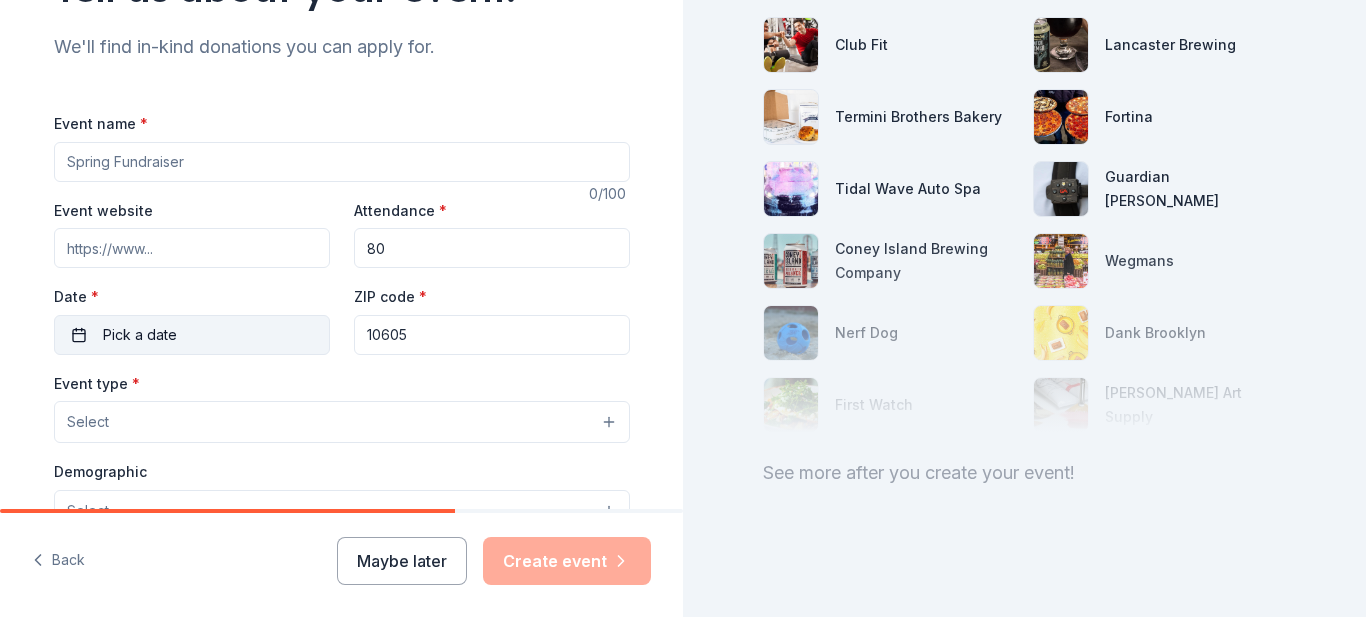 click on "Pick a date" at bounding box center [192, 335] 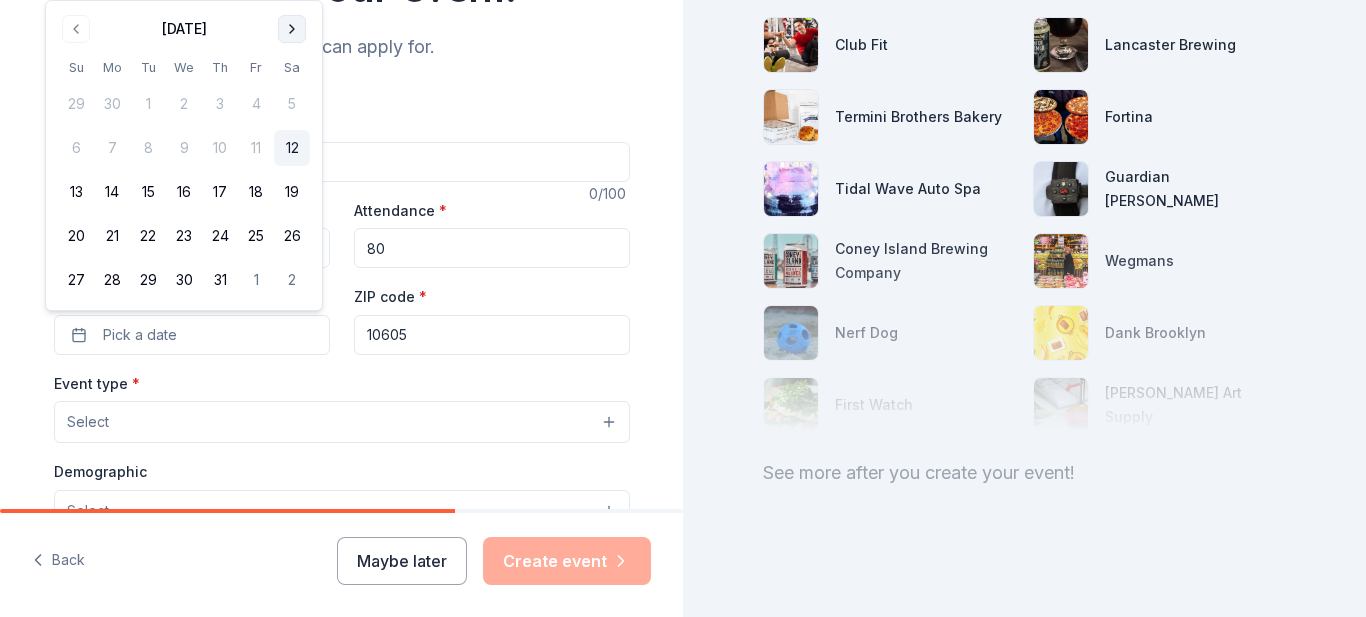 click at bounding box center (292, 29) 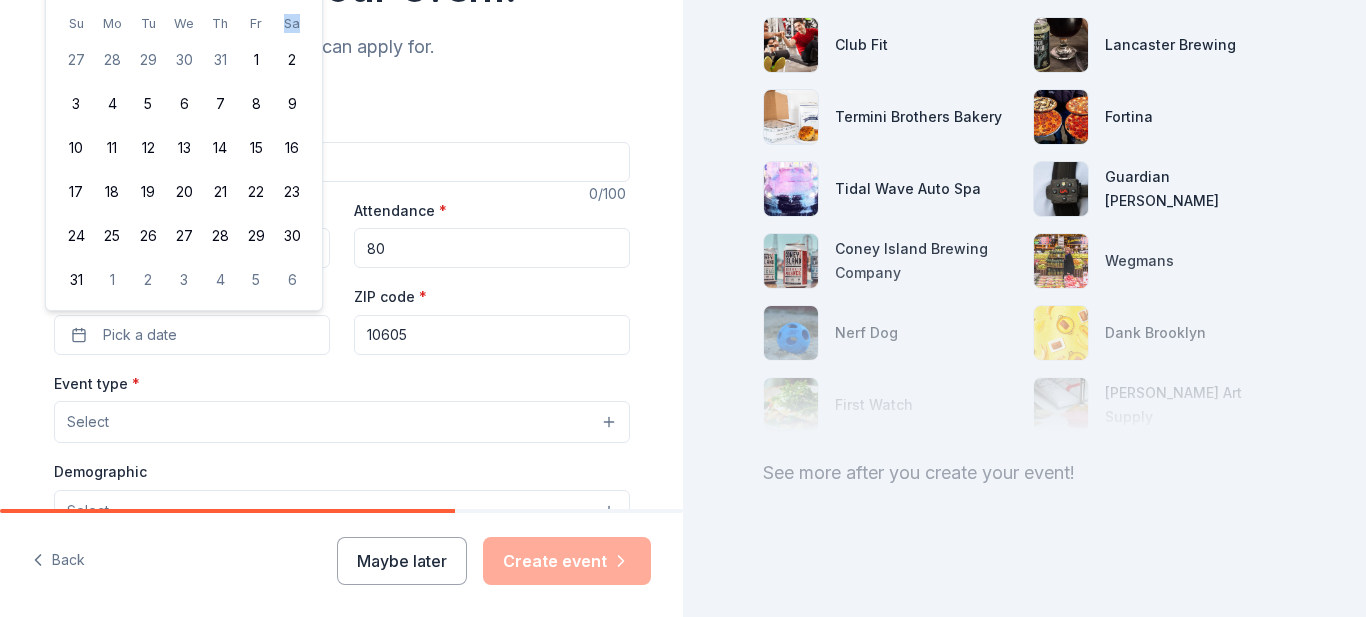 click on "Sa" at bounding box center [292, 23] 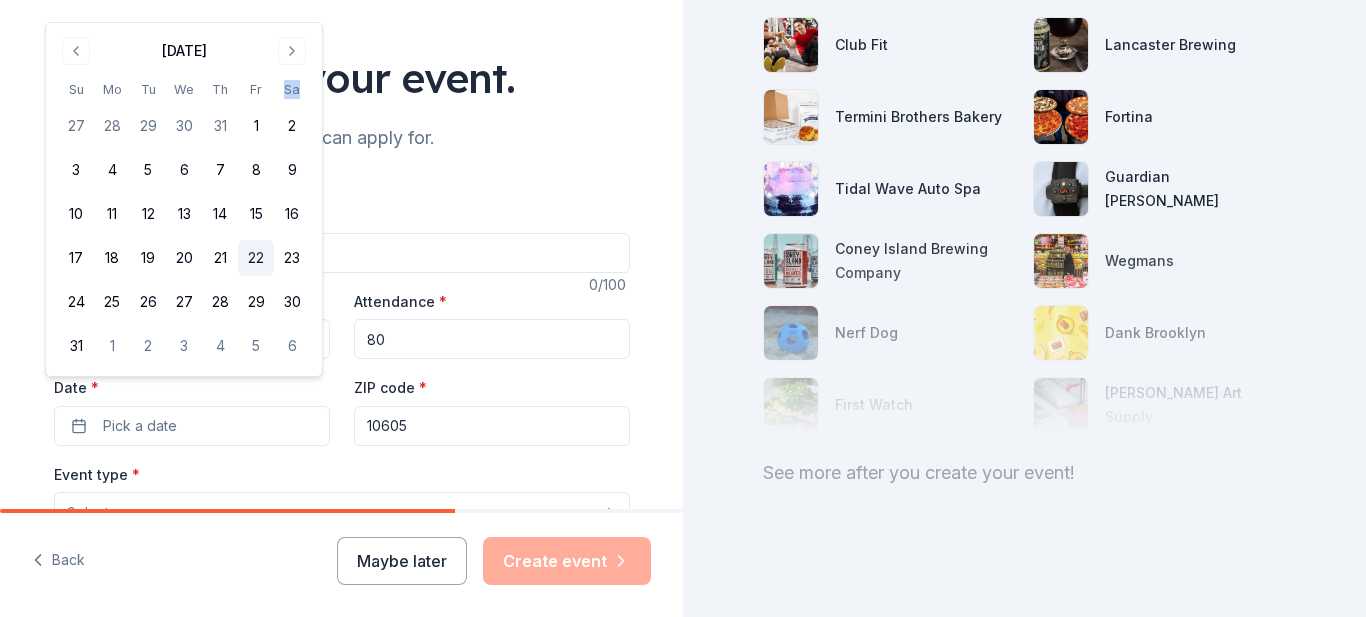 scroll, scrollTop: 0, scrollLeft: 0, axis: both 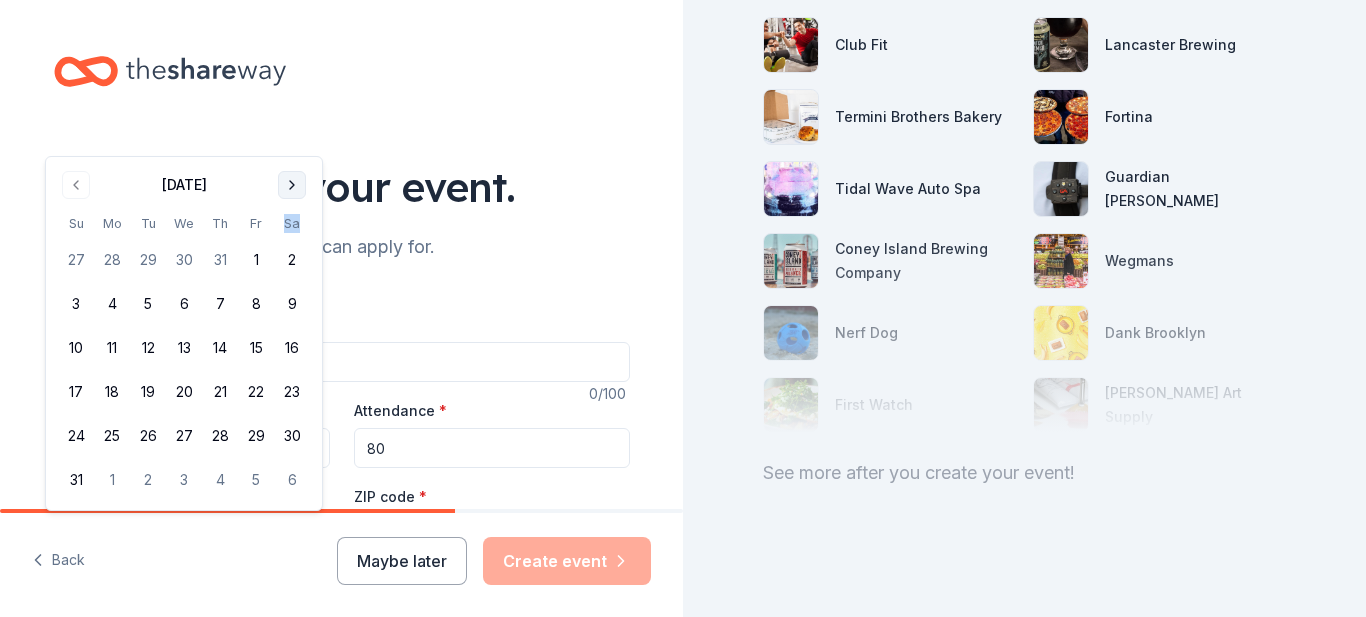 click at bounding box center (292, 185) 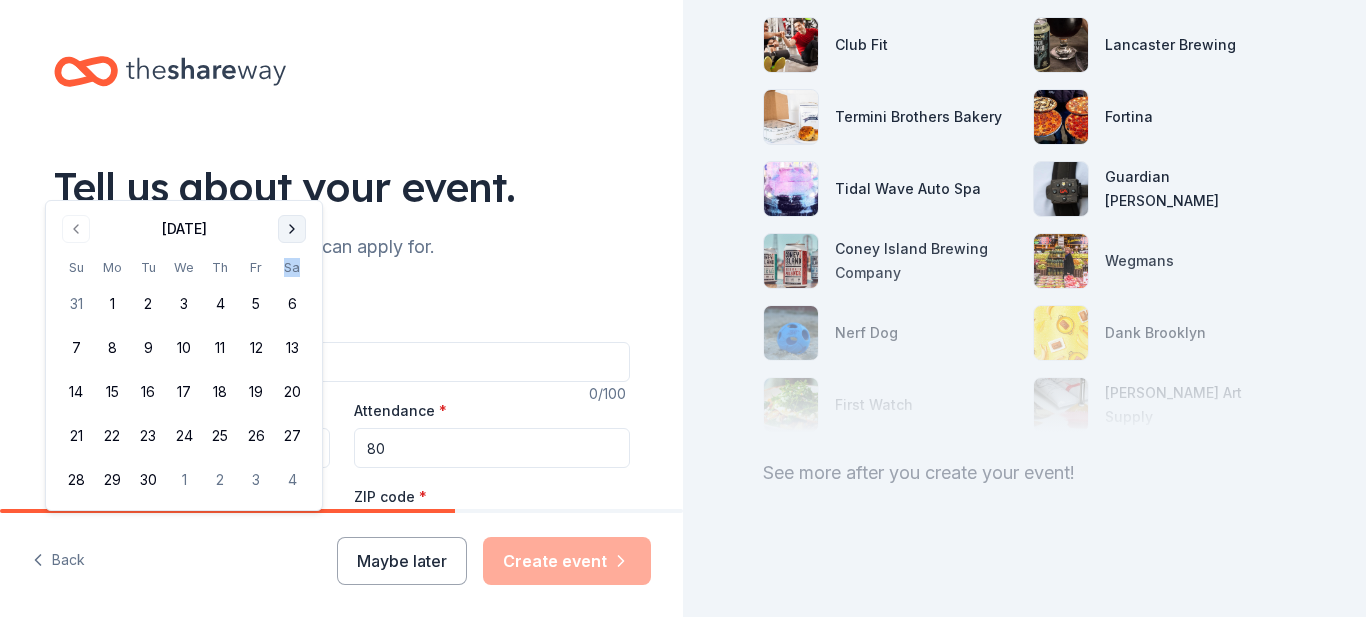 click at bounding box center (292, 229) 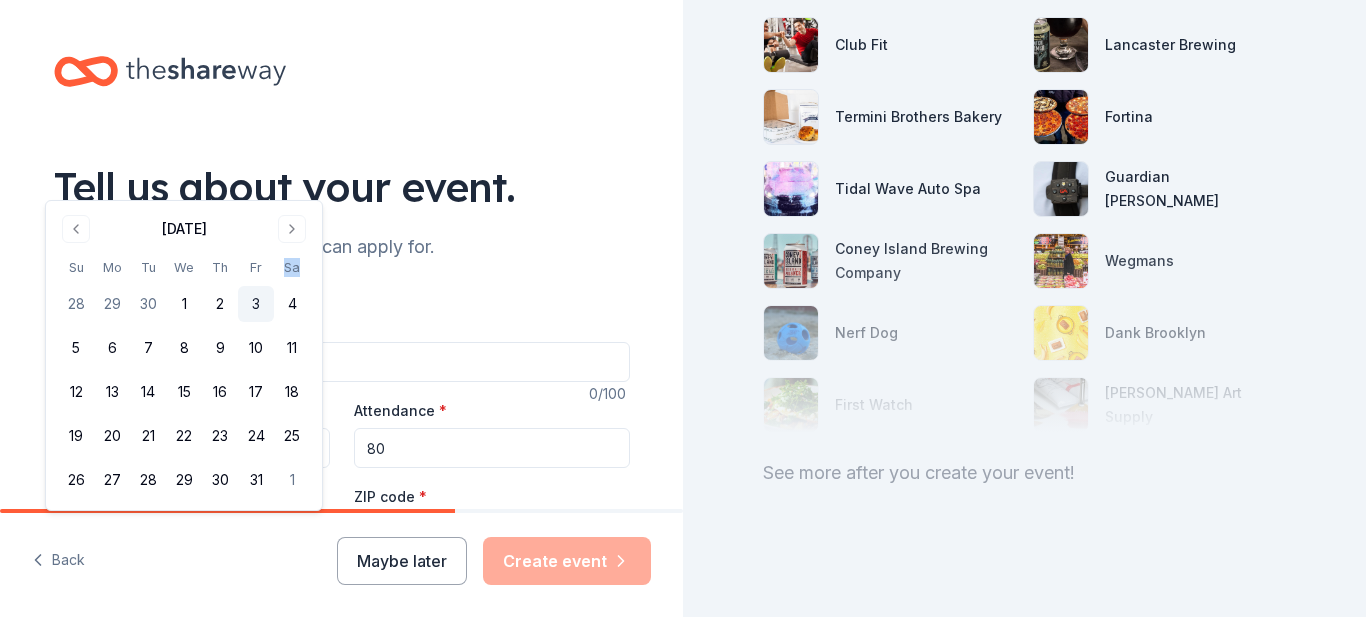 click on "3" at bounding box center (256, 304) 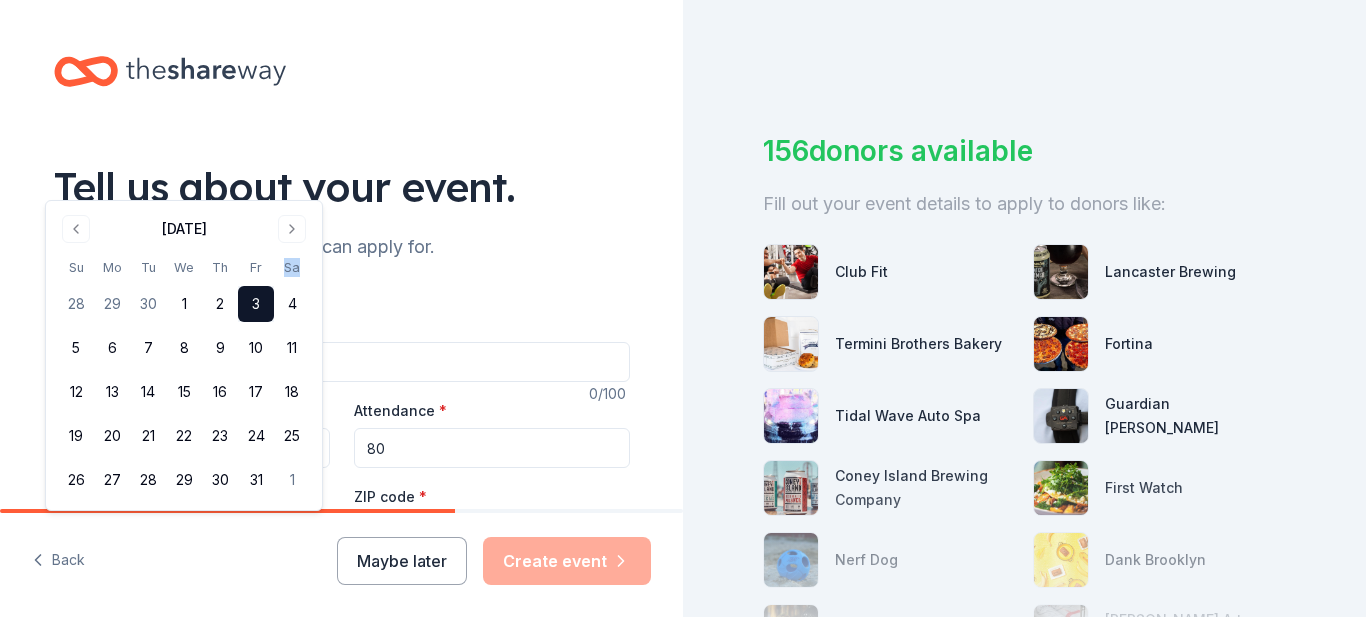 scroll, scrollTop: 272, scrollLeft: 0, axis: vertical 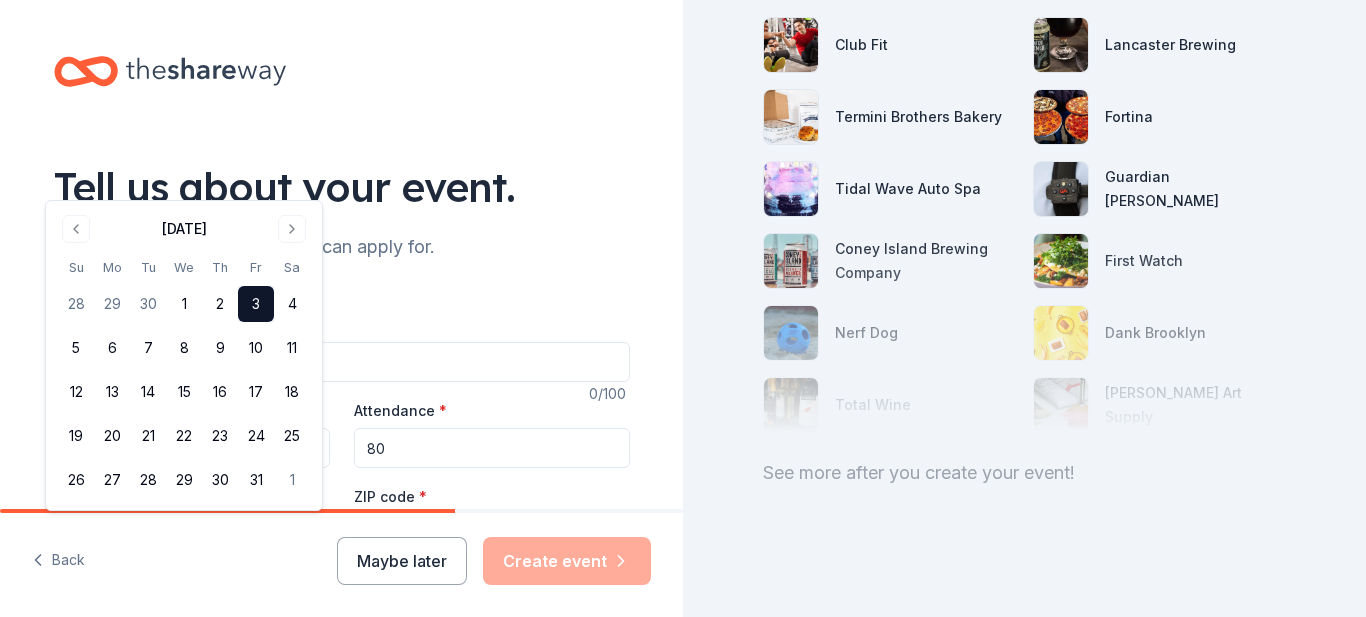 click on "Tell us about your event." at bounding box center [342, 187] 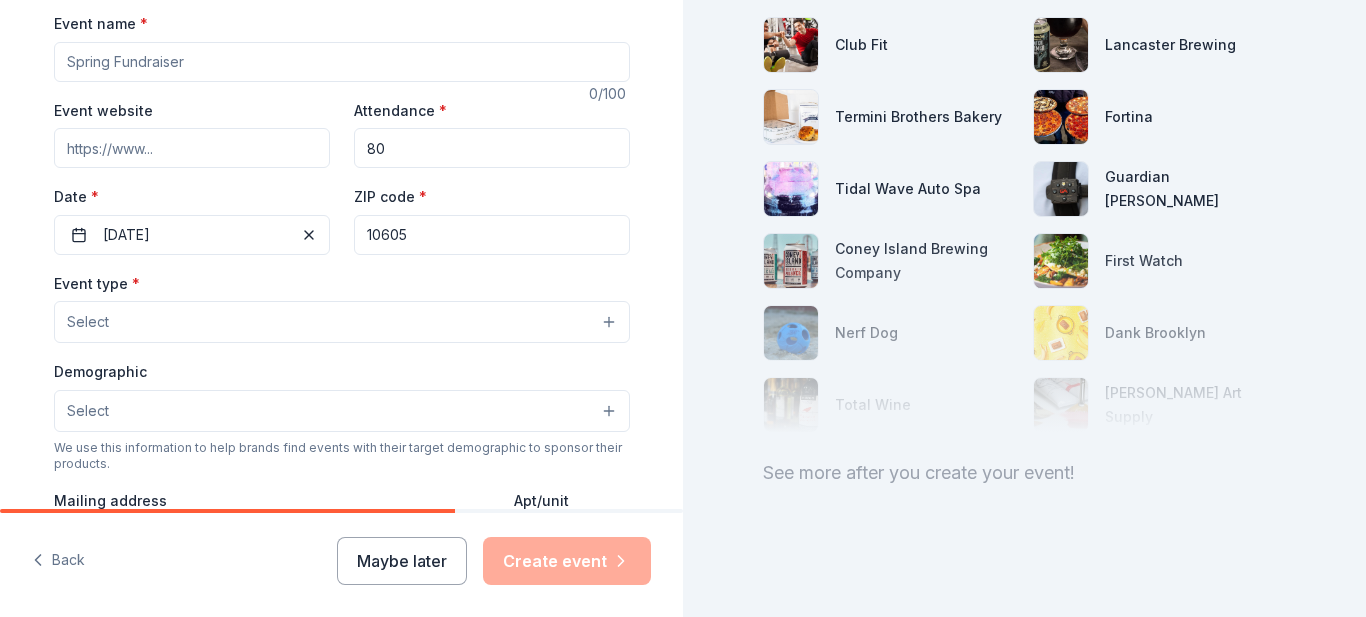 scroll, scrollTop: 200, scrollLeft: 0, axis: vertical 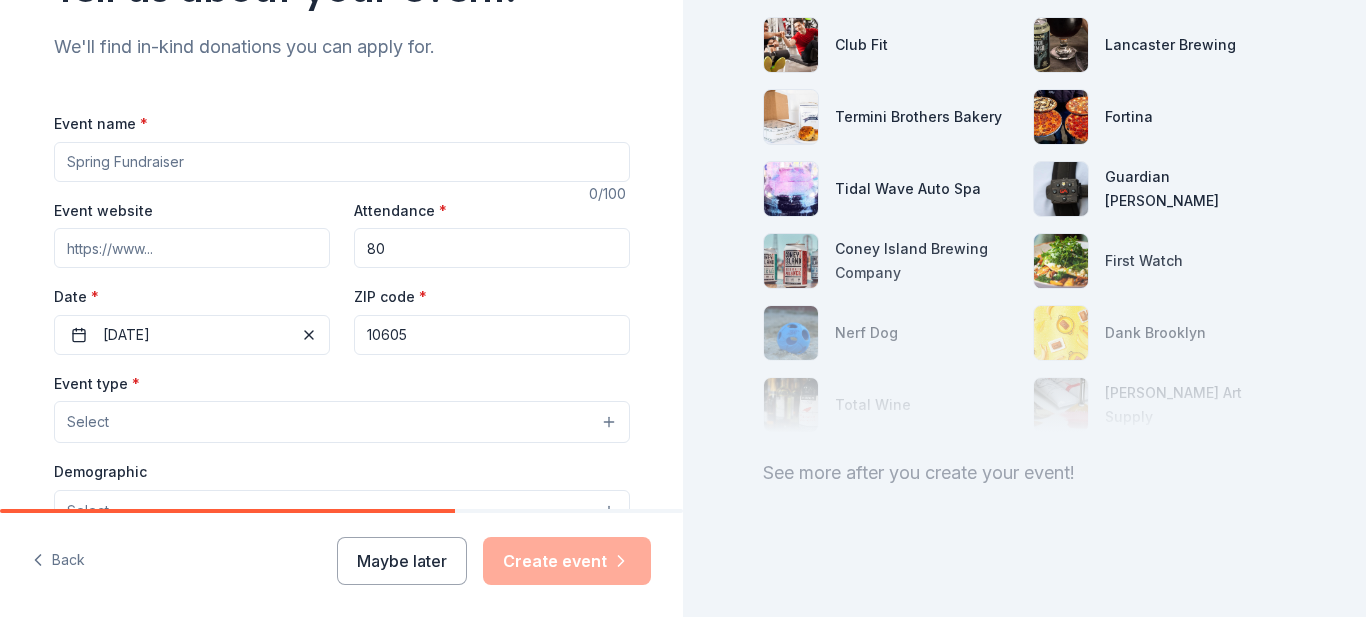 drag, startPoint x: 230, startPoint y: 164, endPoint x: 53, endPoint y: 158, distance: 177.10167 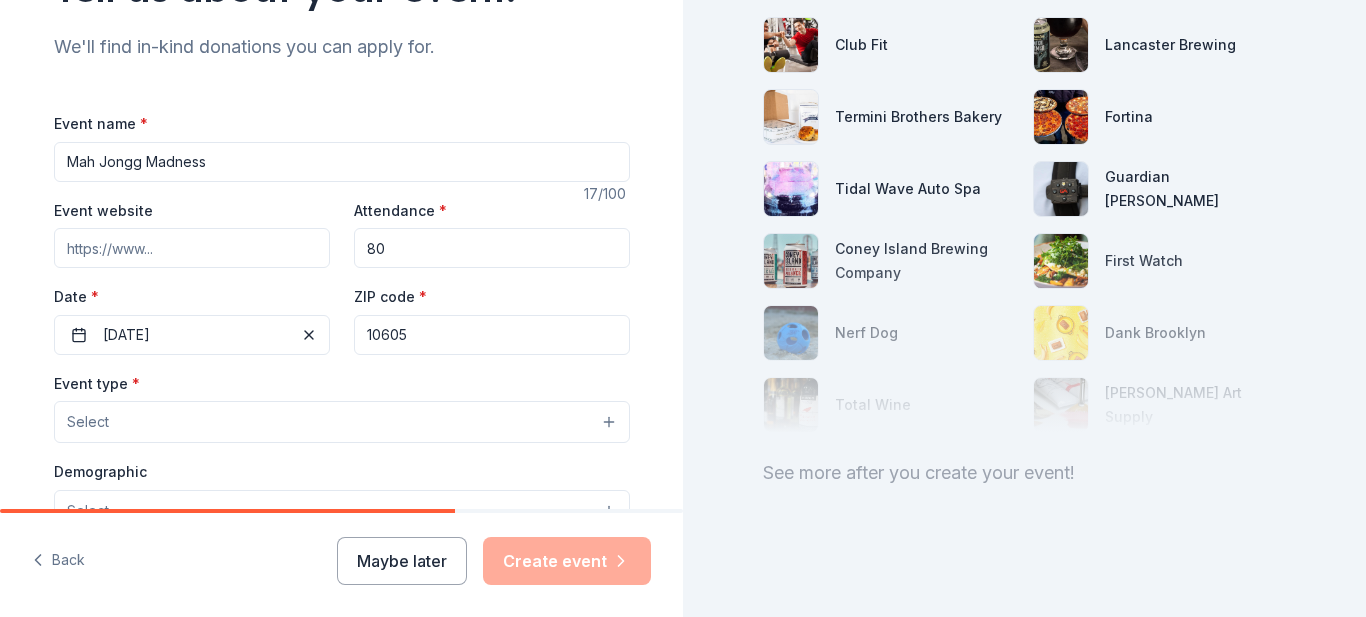type on "Mah Jongg Madness" 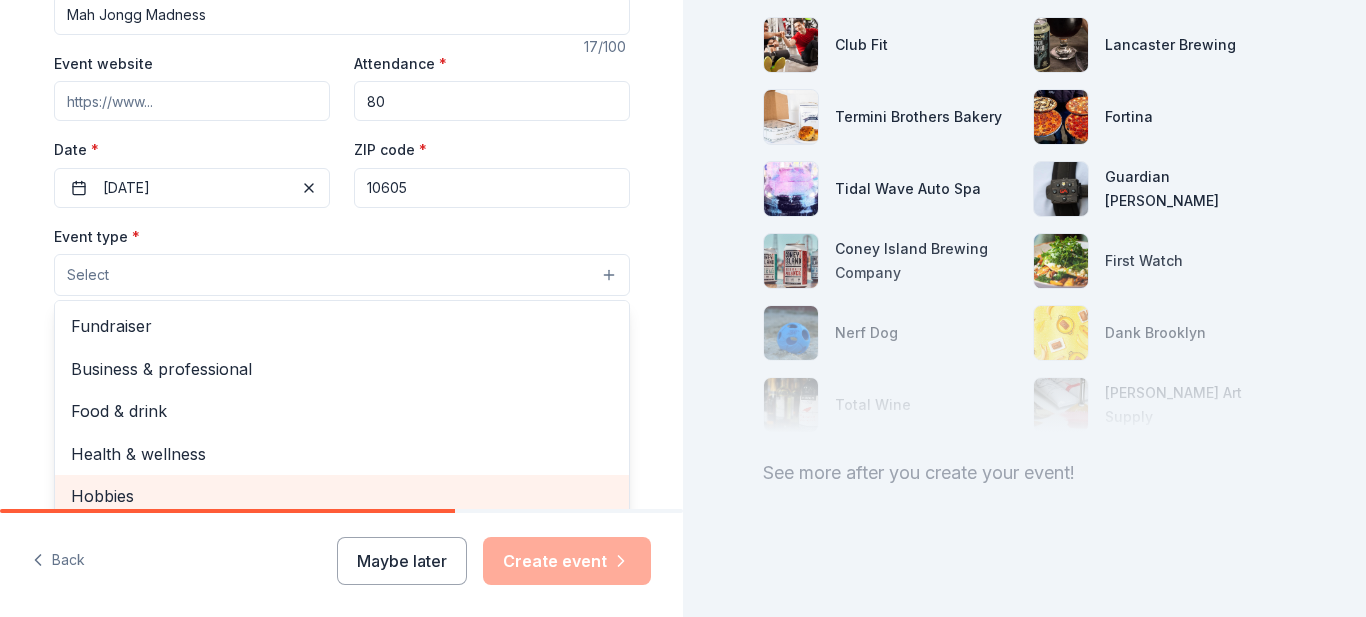 scroll, scrollTop: 400, scrollLeft: 0, axis: vertical 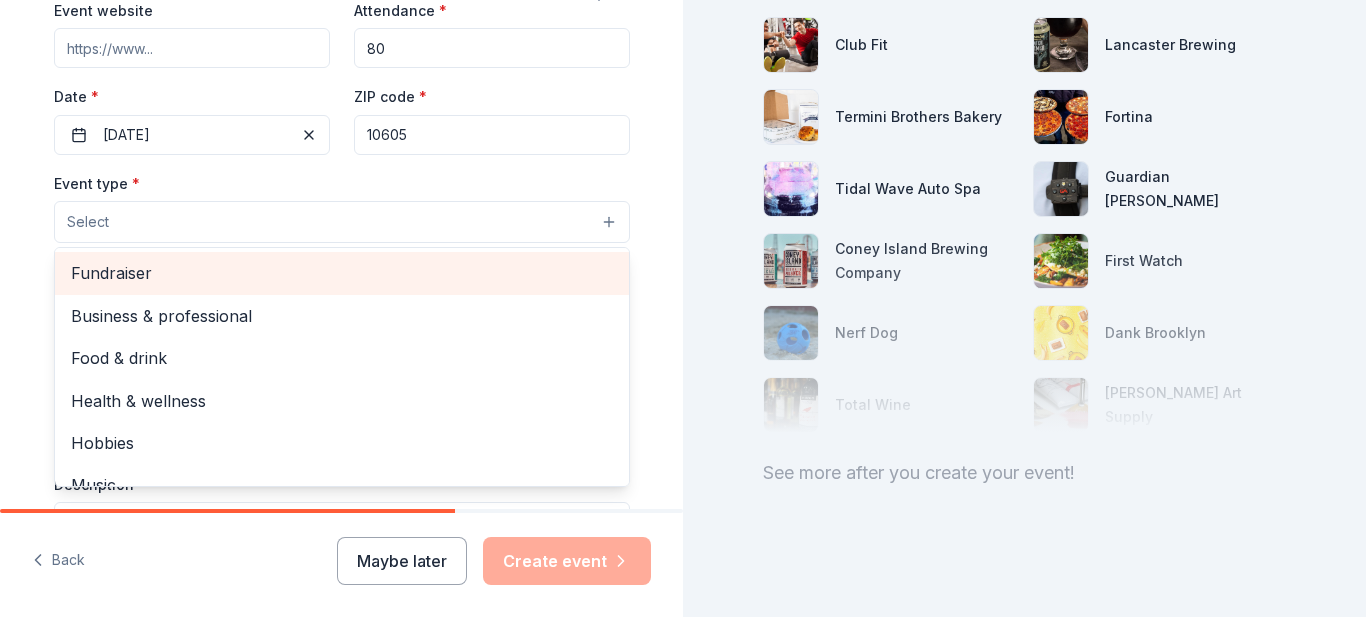 click on "Fundraiser" at bounding box center (342, 273) 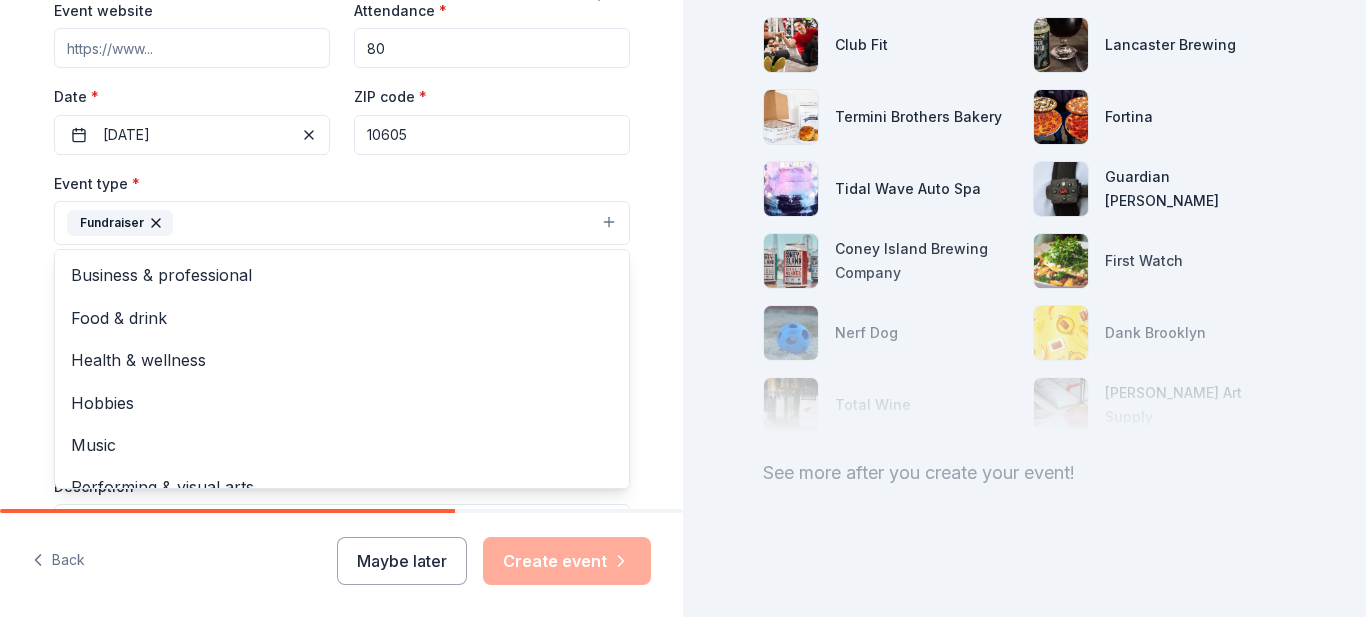 click on "Tell us about your event. We'll find in-kind donations you can apply for. Event name * Mah Jongg Madness 17 /100 Event website Attendance * 80 Date * 10/03/2025 ZIP code * 10605 Event type * Fundraiser Business & professional Food & drink Health & wellness Hobbies Music Performing & visual arts Demographic Select We use this information to help brands find events with their target demographic to sponsor their products. Mailing address pattylferris@gmail.com Apt/unit Description What are you looking for? * Auction & raffle Meals Snacks Desserts Alcohol Beverages Send me reminders Email me reminders of donor application deadlines Recurring event" at bounding box center (342, 266) 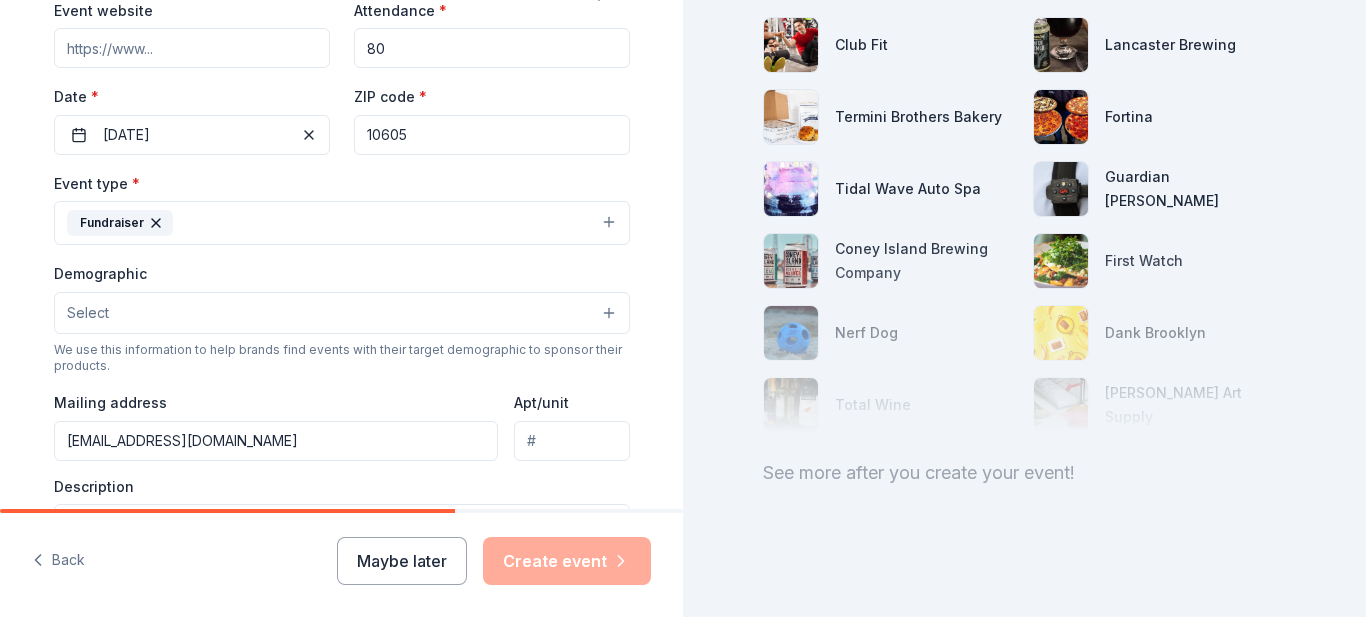 click on "Select" at bounding box center [342, 313] 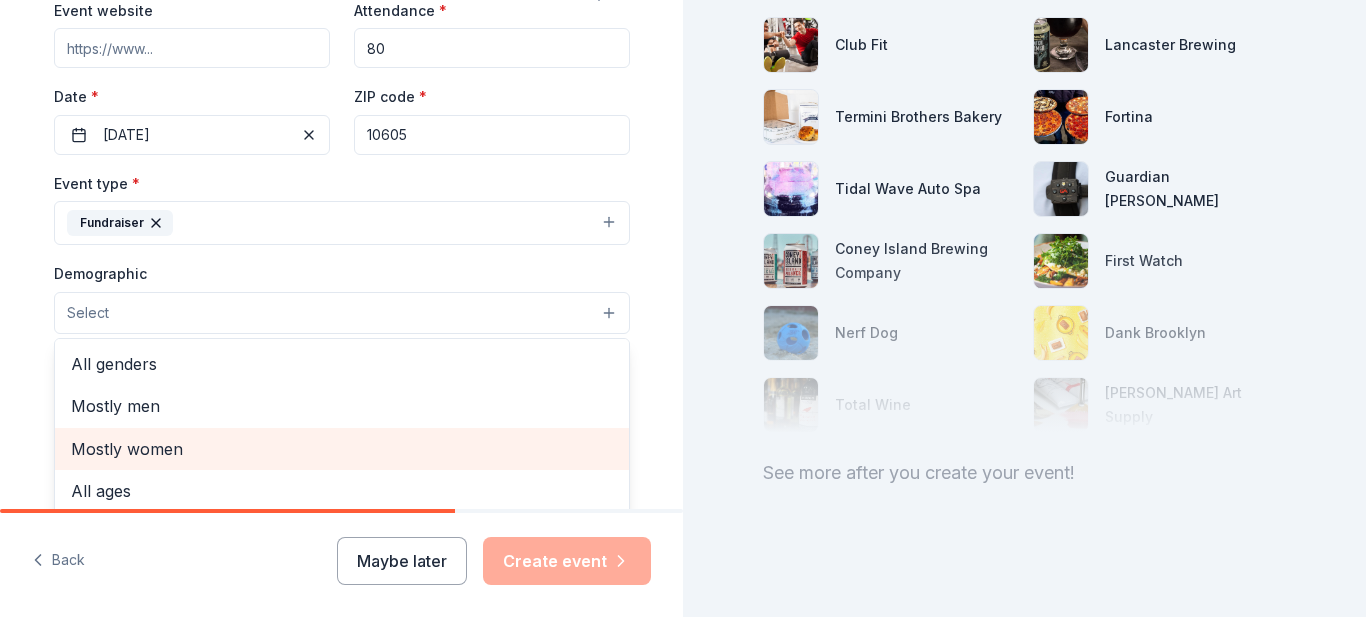 click on "Mostly women" at bounding box center (342, 449) 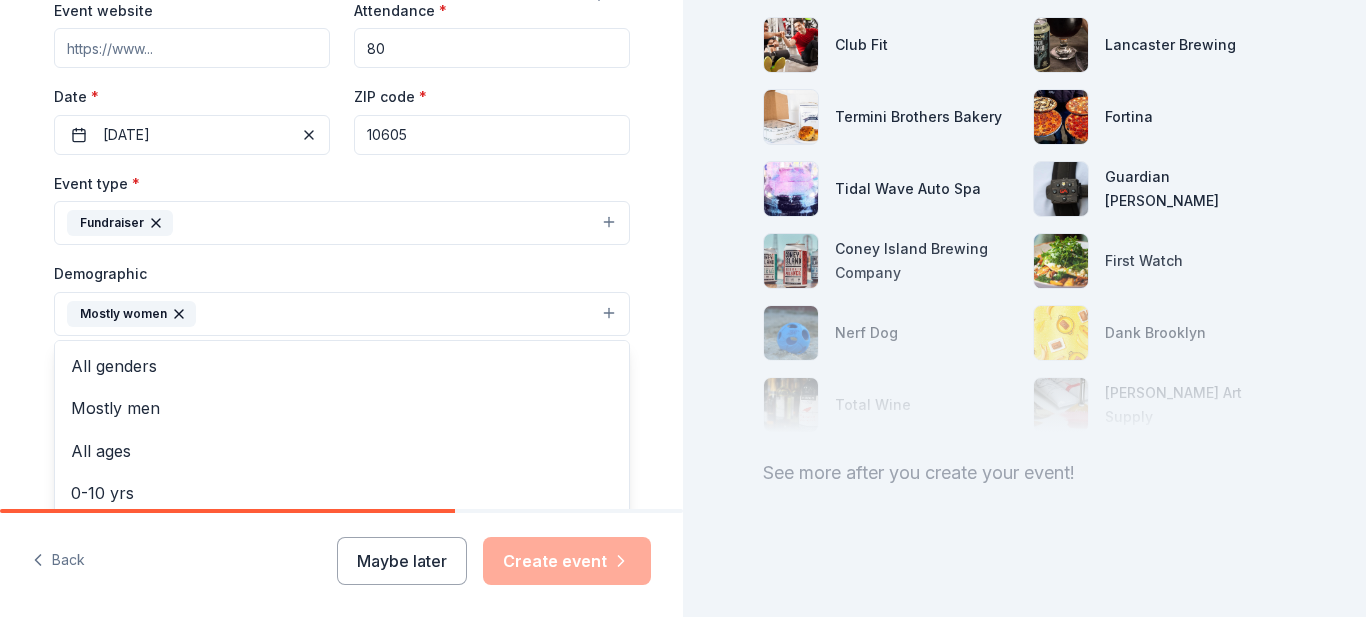 click on "Tell us about your event. We'll find in-kind donations you can apply for. Event name * Mah Jongg Madness 17 /100 Event website Attendance * 80 Date * 10/03/2025 ZIP code * 10605 Event type * Fundraiser Demographic Mostly women All genders Mostly men All ages 0-10 yrs 10-20 yrs 20-30 yrs 30-40 yrs 40-50 yrs 50-60 yrs 60-70 yrs 70-80 yrs 80+ yrs We use this information to help brands find events with their target demographic to sponsor their products. Mailing address pattylferris@gmail.com Apt/unit Description What are you looking for? * Auction & raffle Meals Snacks Desserts Alcohol Beverages Send me reminders Email me reminders of donor application deadlines Recurring event" at bounding box center [341, 267] 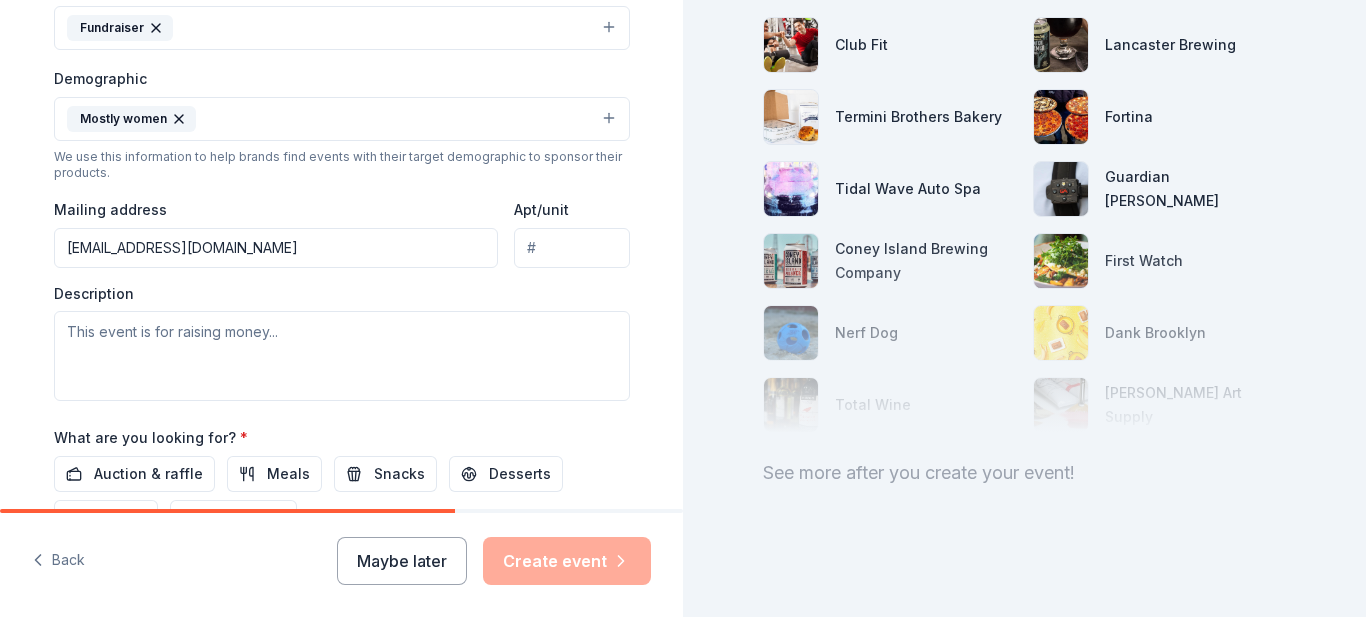 scroll, scrollTop: 700, scrollLeft: 0, axis: vertical 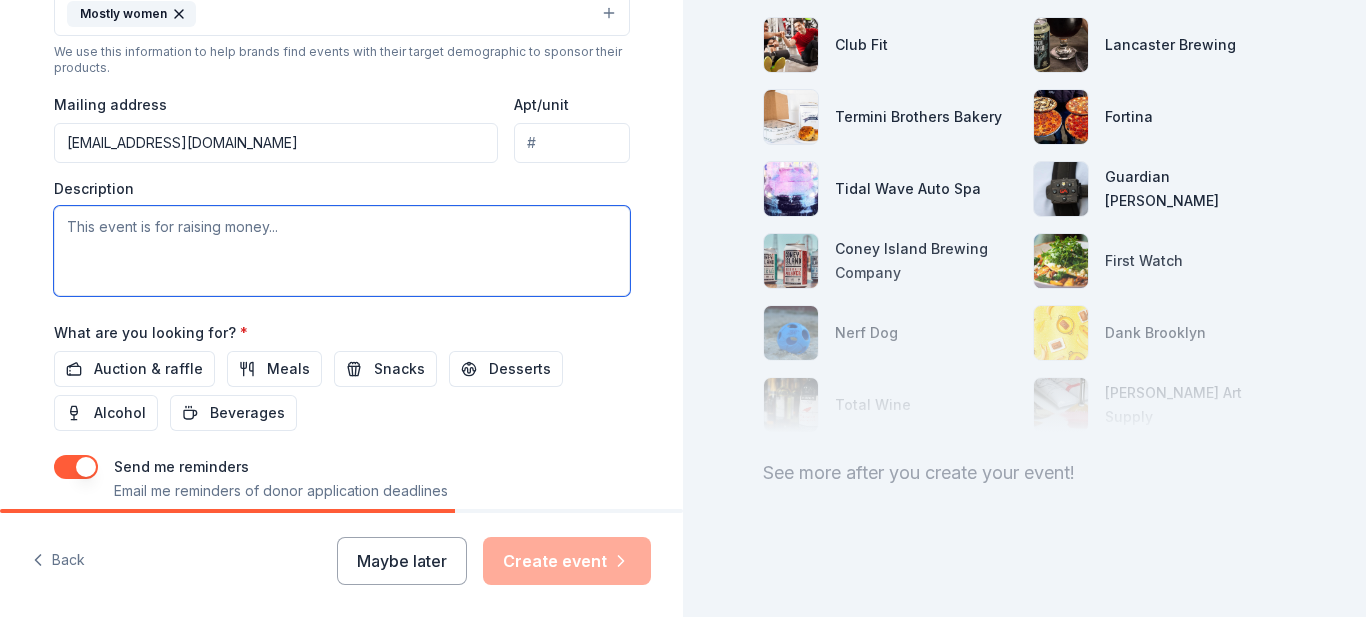 click at bounding box center (342, 251) 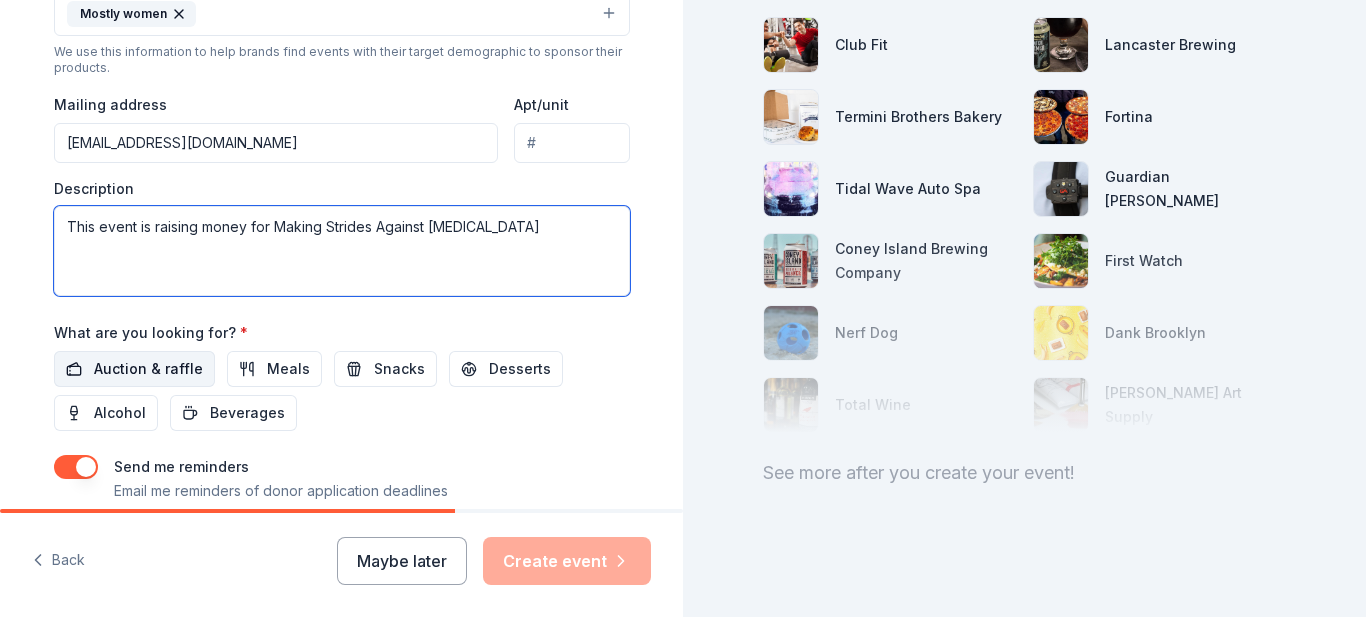type on "This event is raising money for Making Strides Against Breast Cancer" 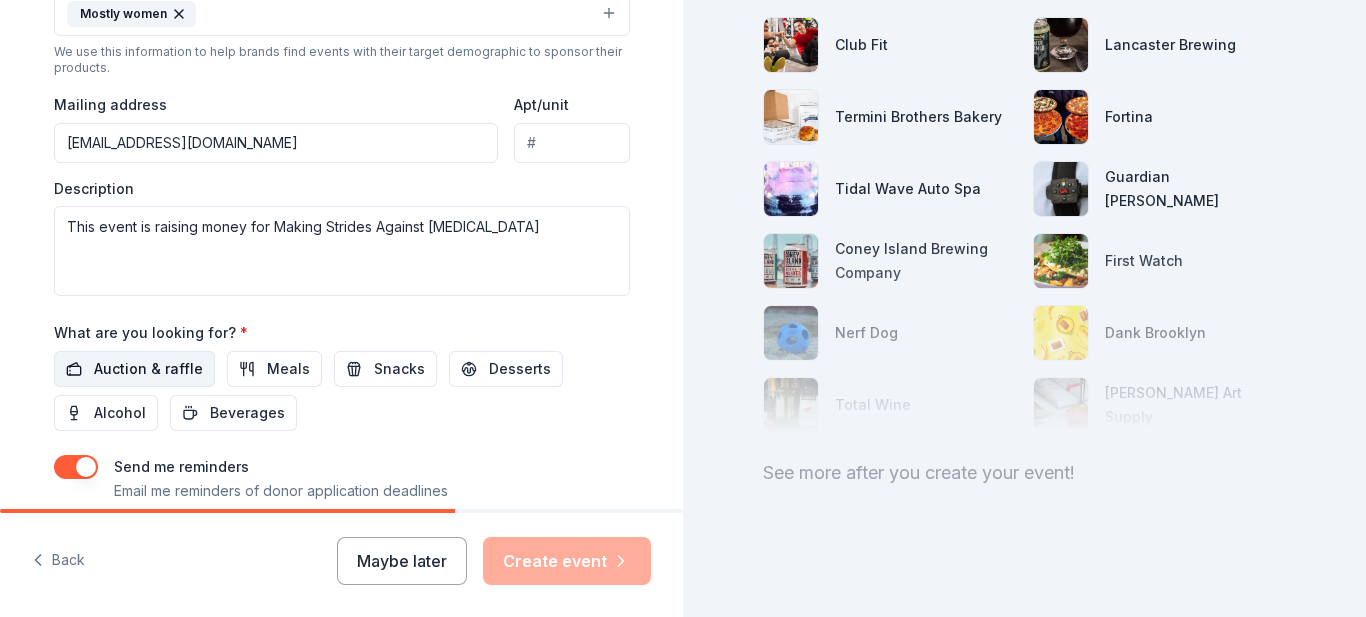 click on "Auction & raffle" at bounding box center (148, 369) 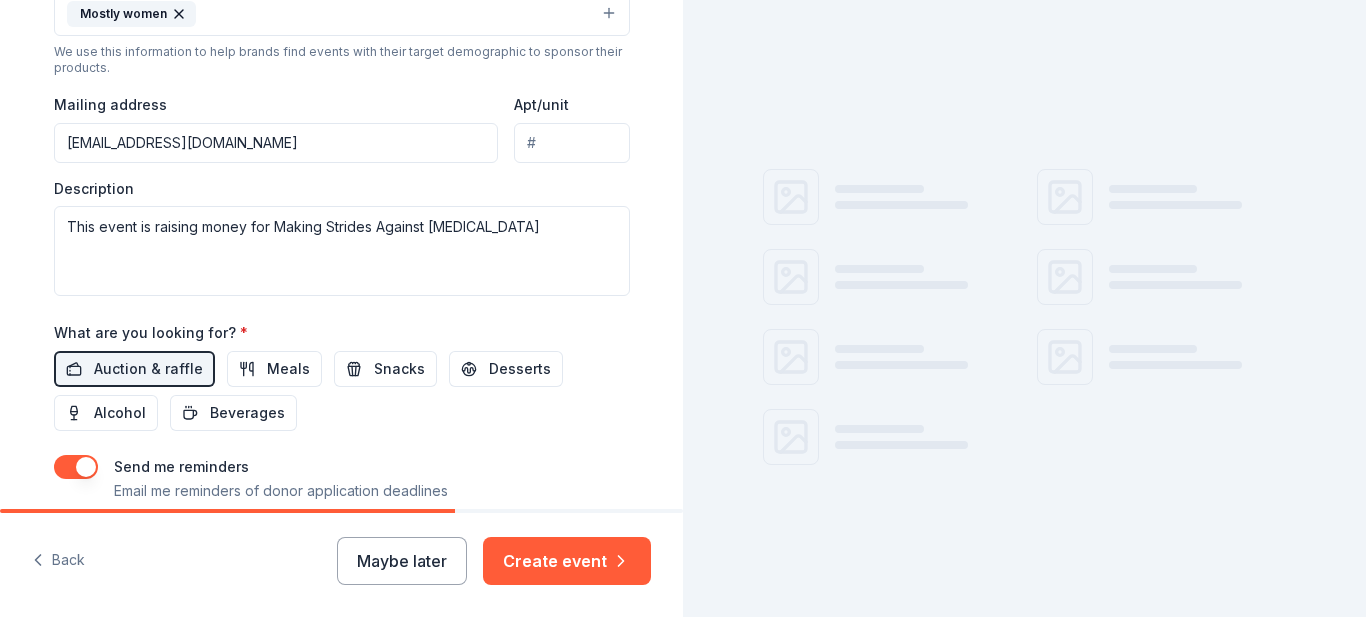 scroll, scrollTop: 272, scrollLeft: 0, axis: vertical 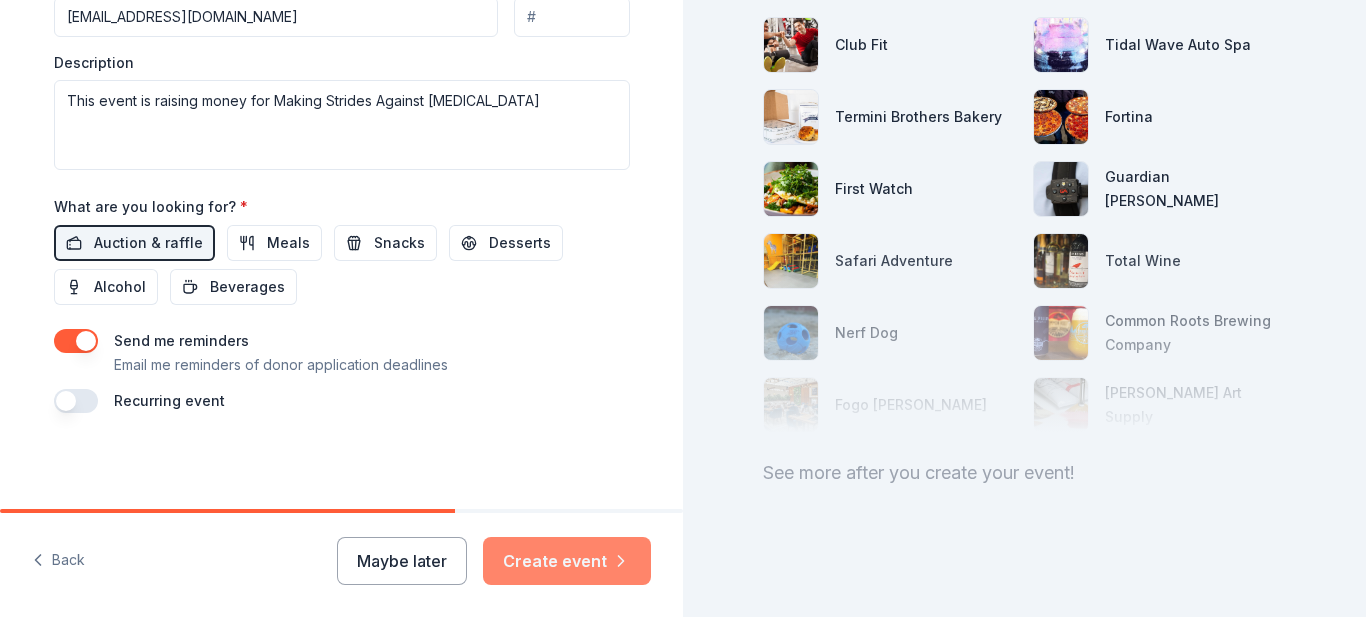 click on "Create event" at bounding box center (567, 561) 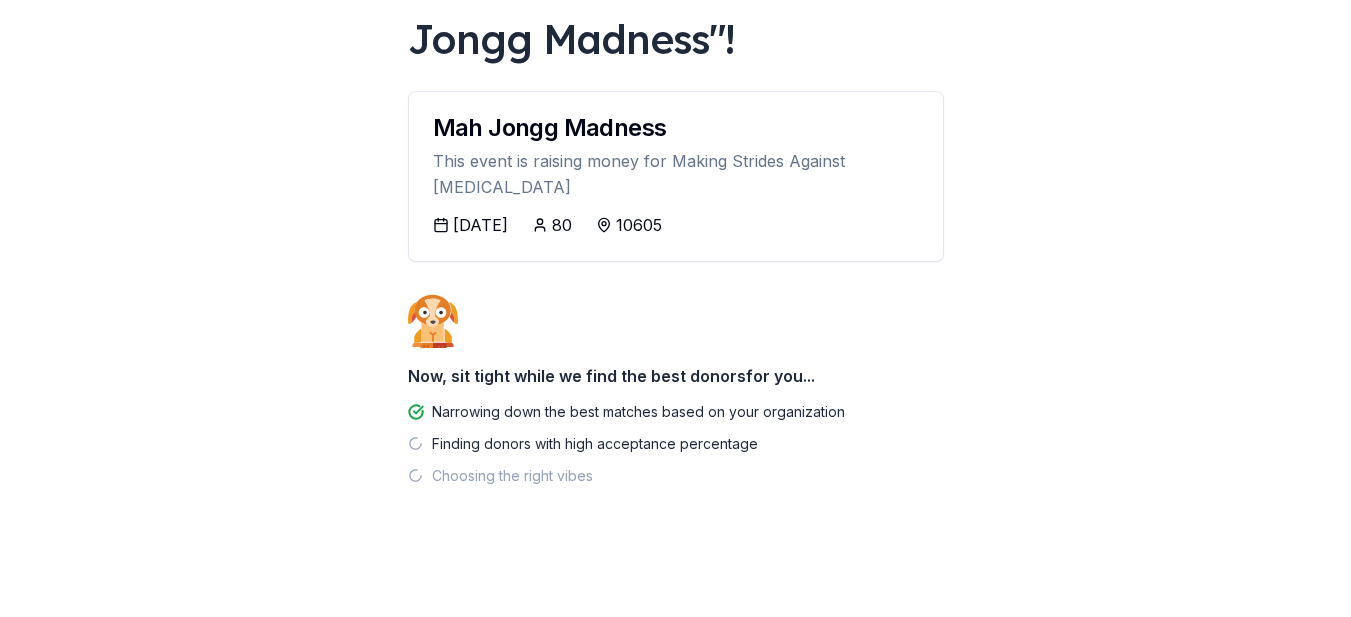 scroll, scrollTop: 175, scrollLeft: 0, axis: vertical 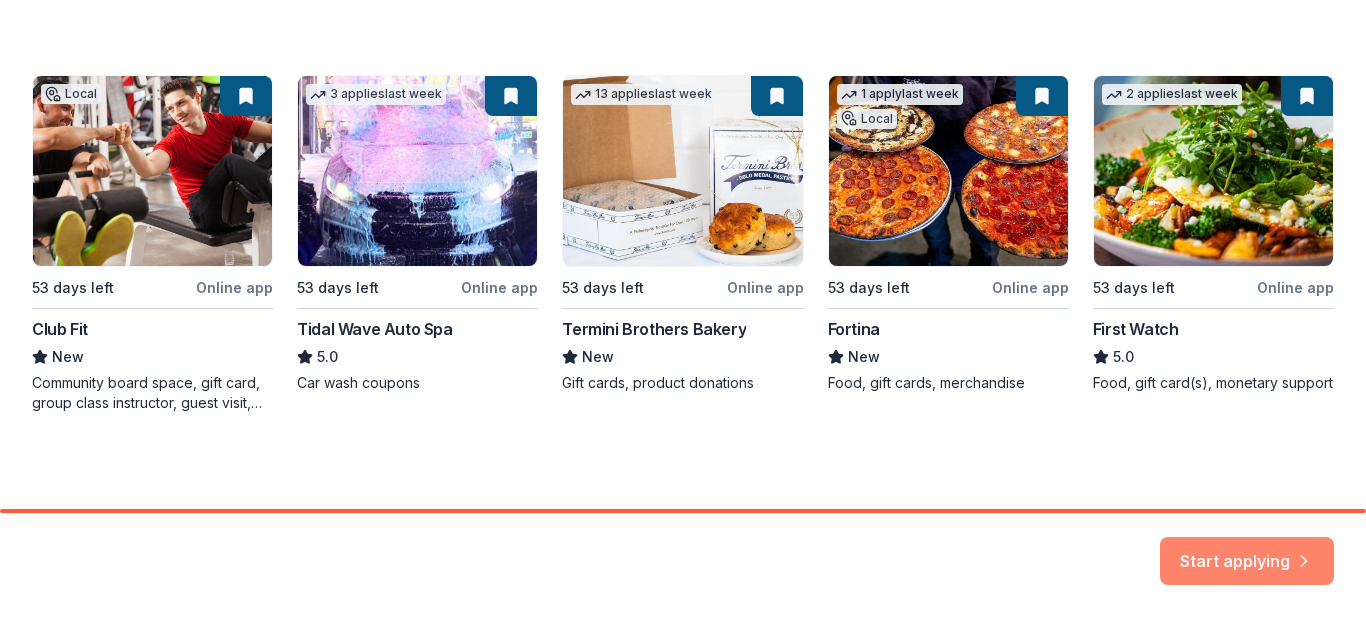 click on "Start applying" at bounding box center (1247, 549) 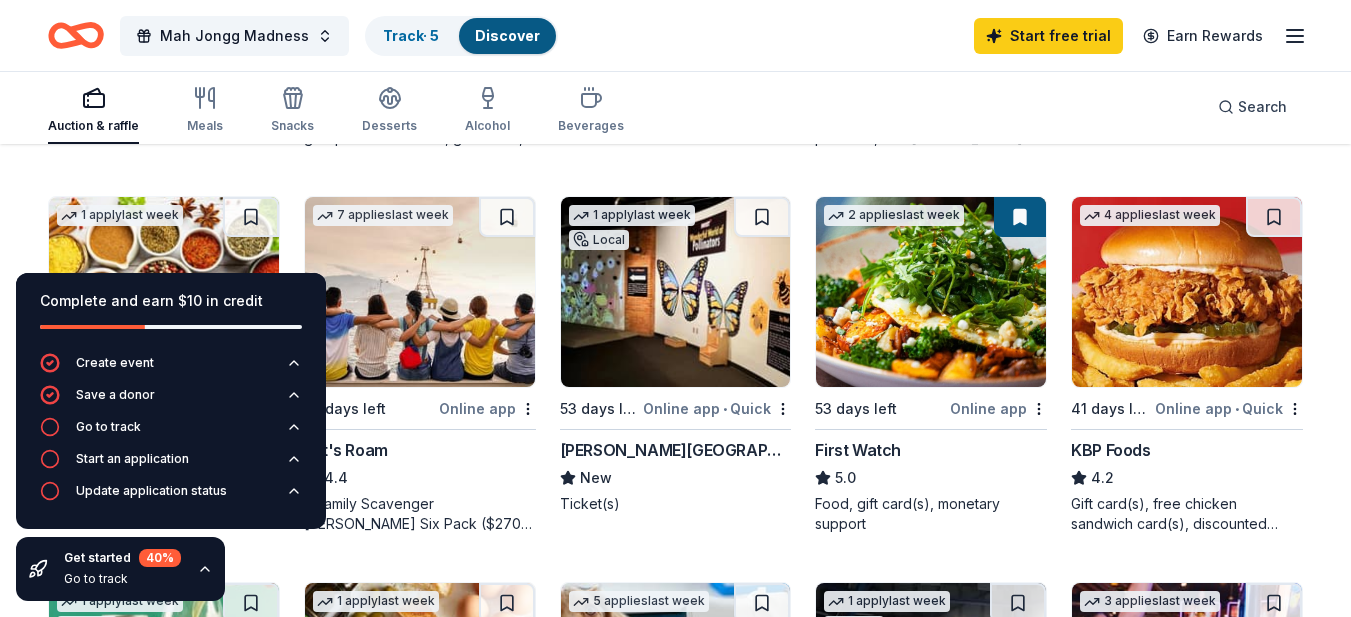 scroll, scrollTop: 800, scrollLeft: 0, axis: vertical 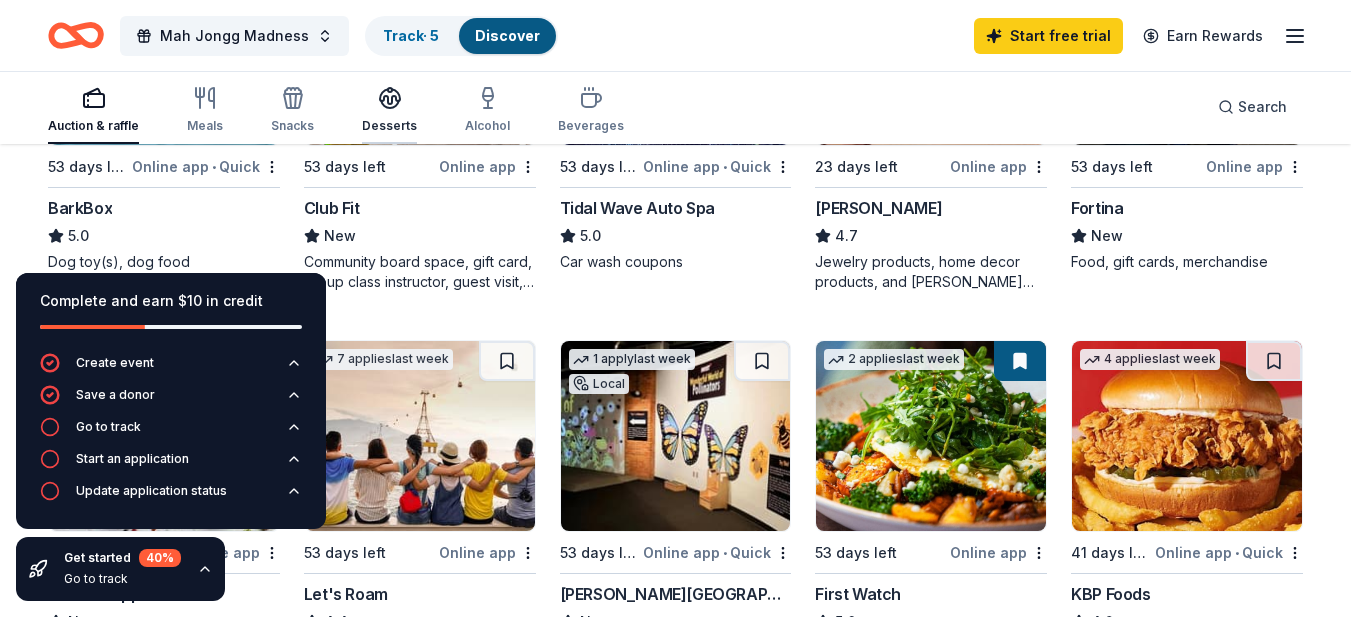 click 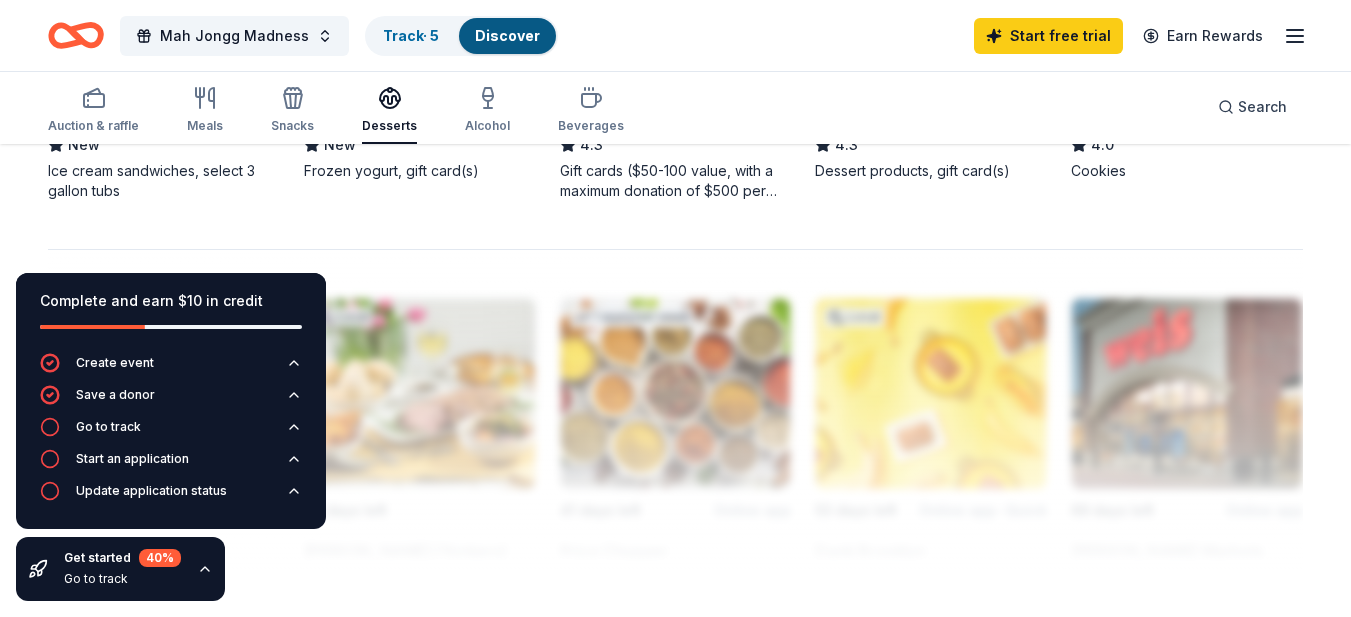 scroll, scrollTop: 1600, scrollLeft: 0, axis: vertical 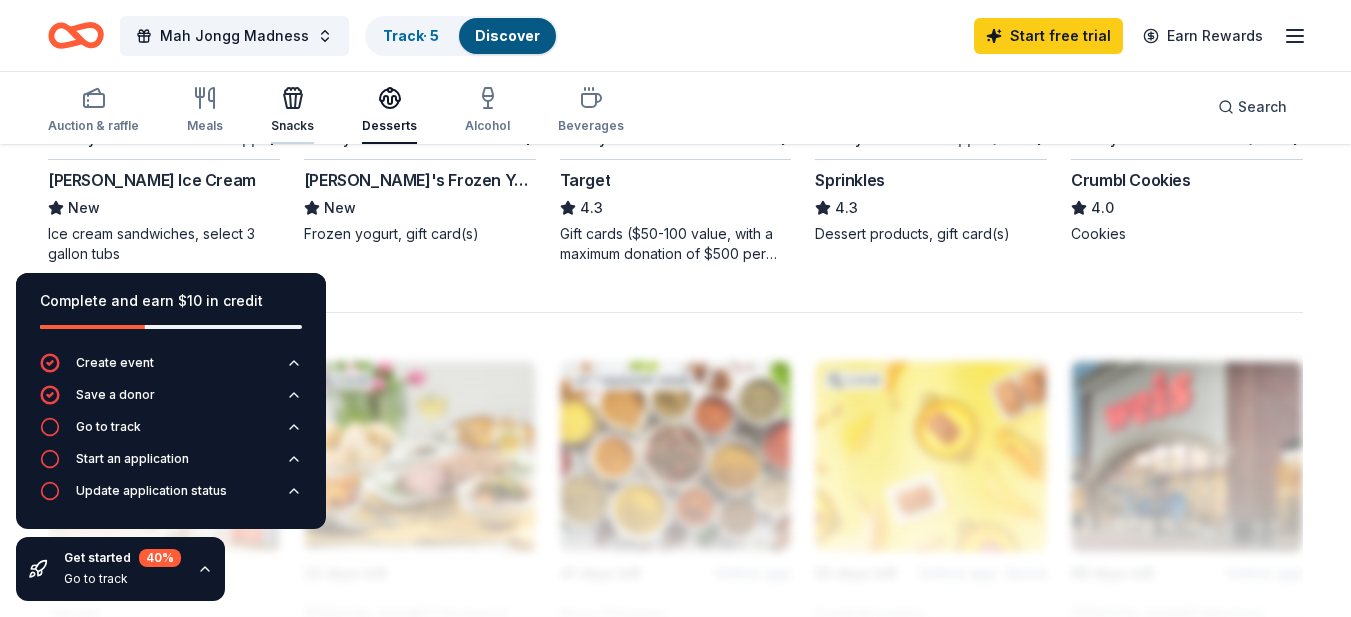 click 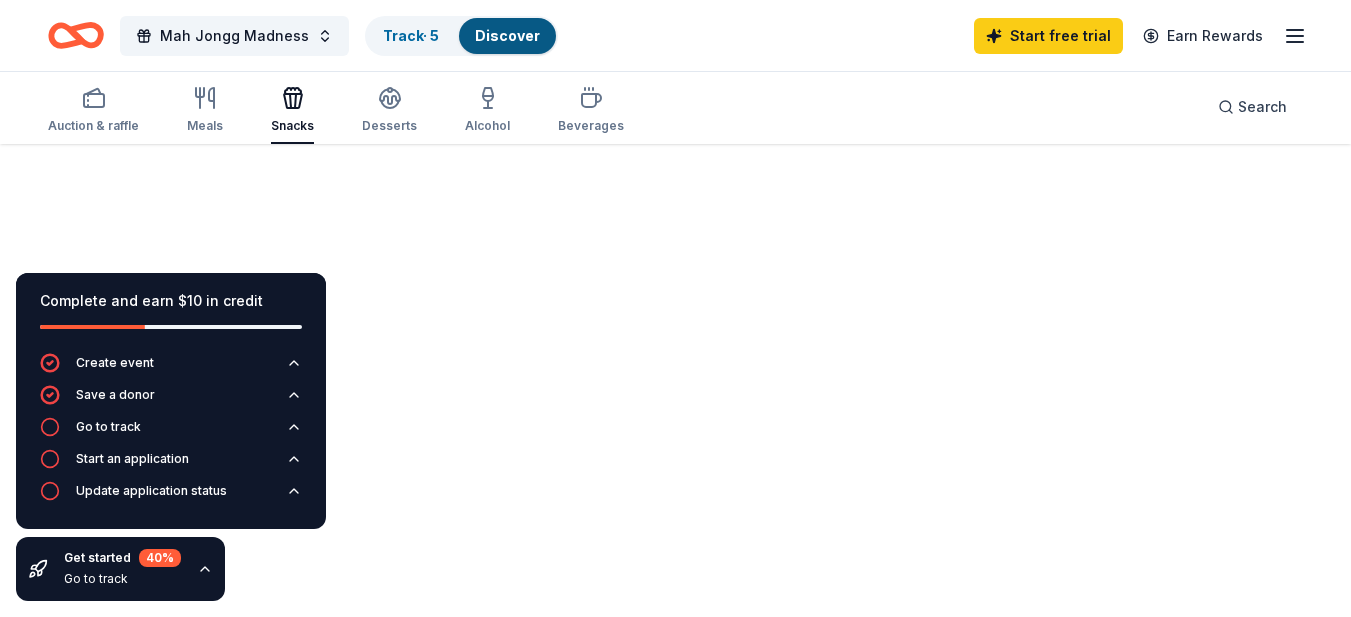 scroll, scrollTop: 0, scrollLeft: 0, axis: both 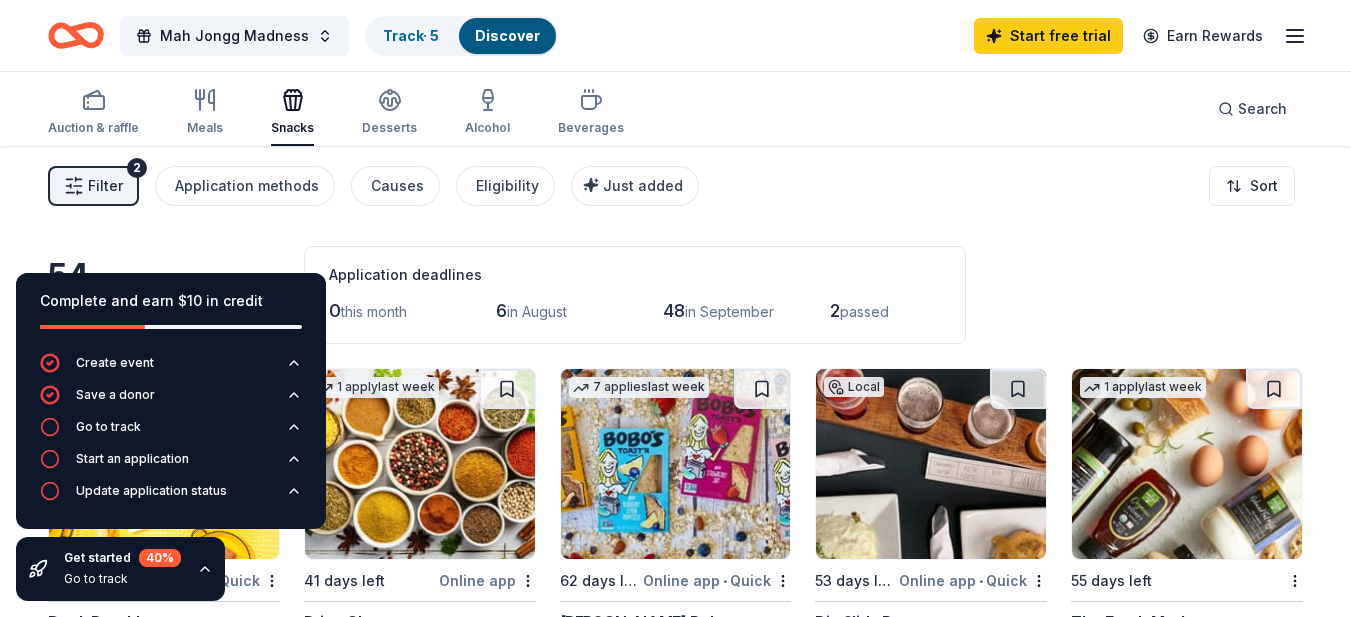 click on "Complete and earn $10 in credit" at bounding box center (171, 313) 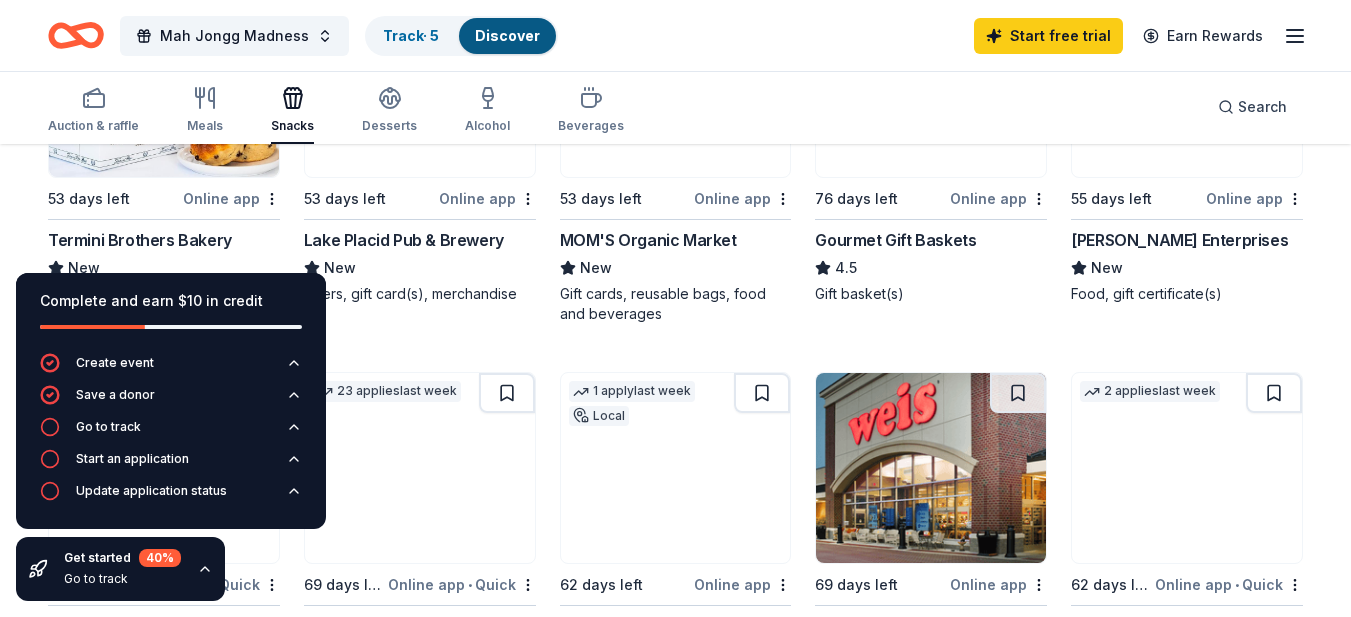 scroll, scrollTop: 600, scrollLeft: 0, axis: vertical 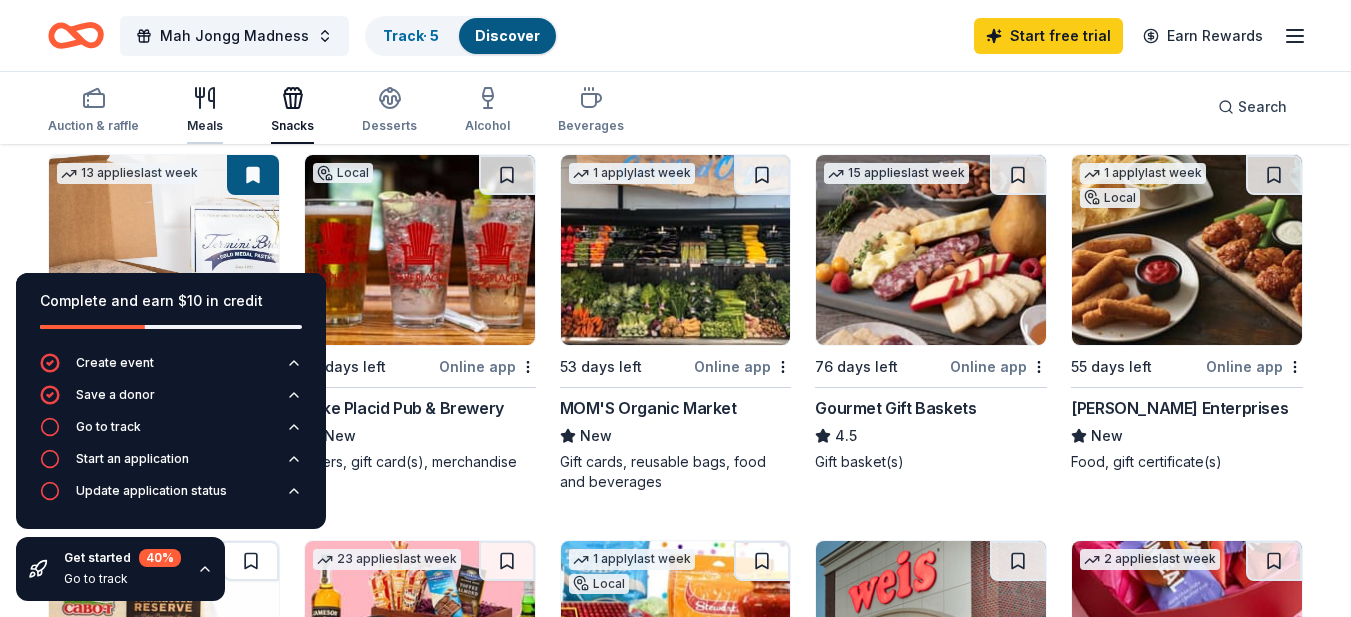 click on "Meals" at bounding box center [205, 110] 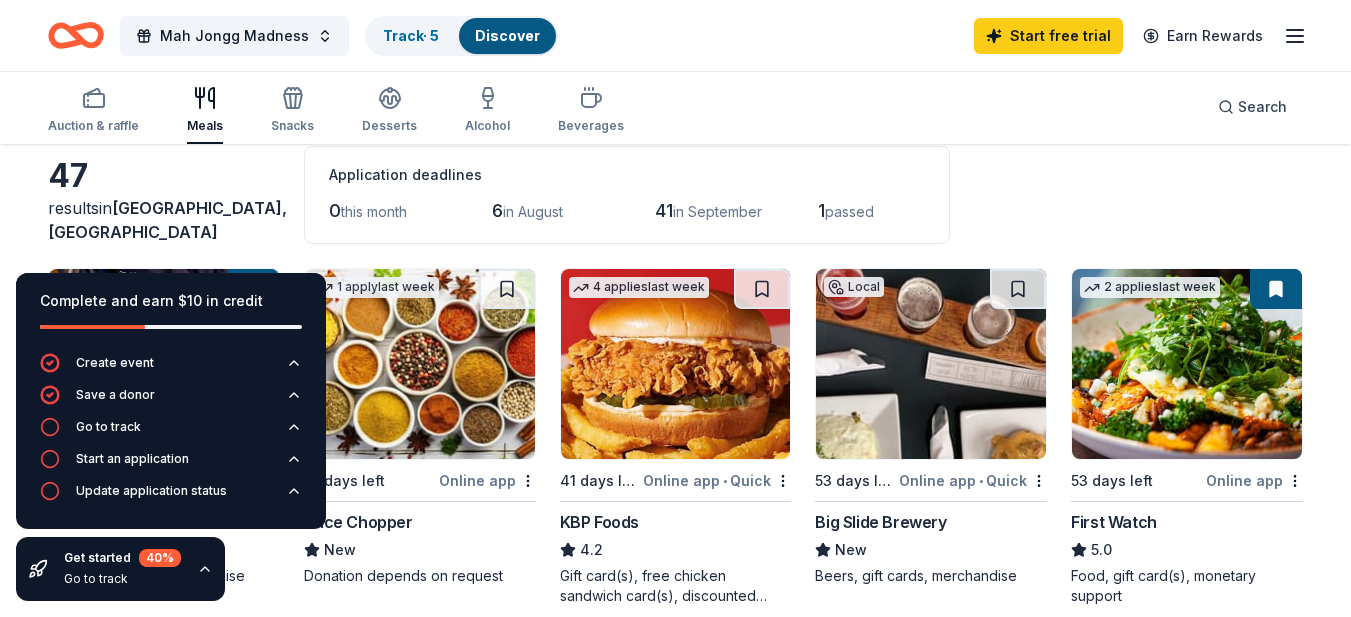 scroll, scrollTop: 0, scrollLeft: 0, axis: both 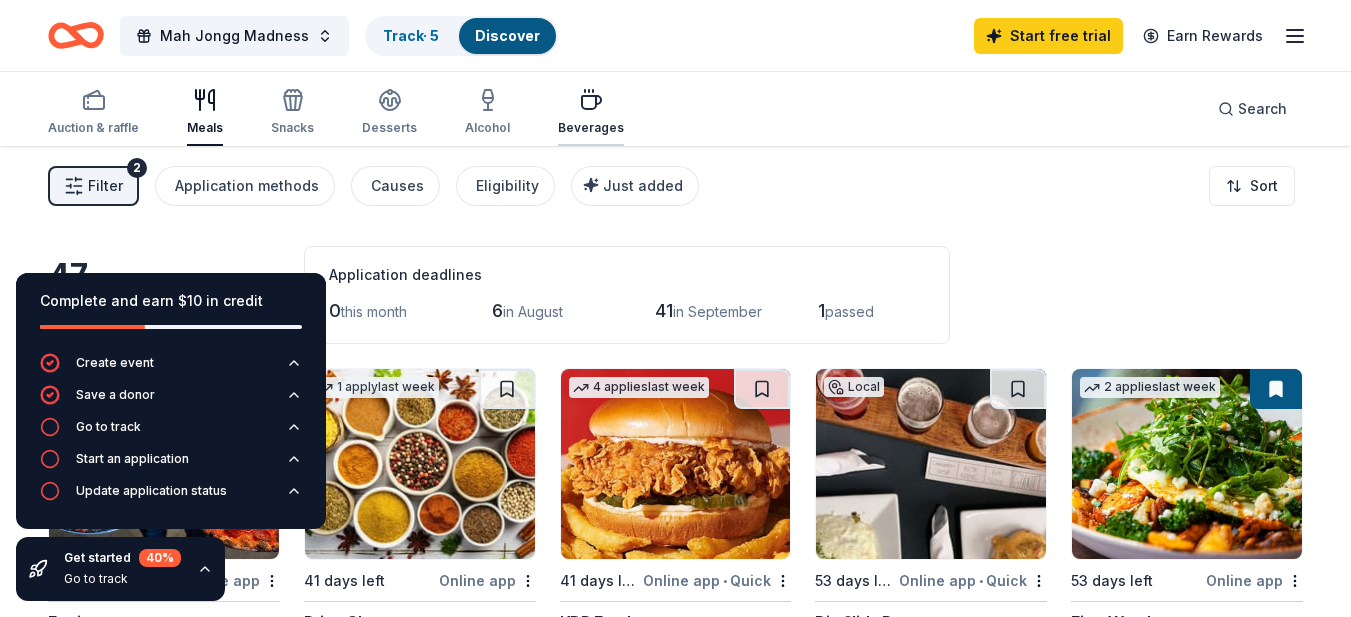 click at bounding box center [591, 100] 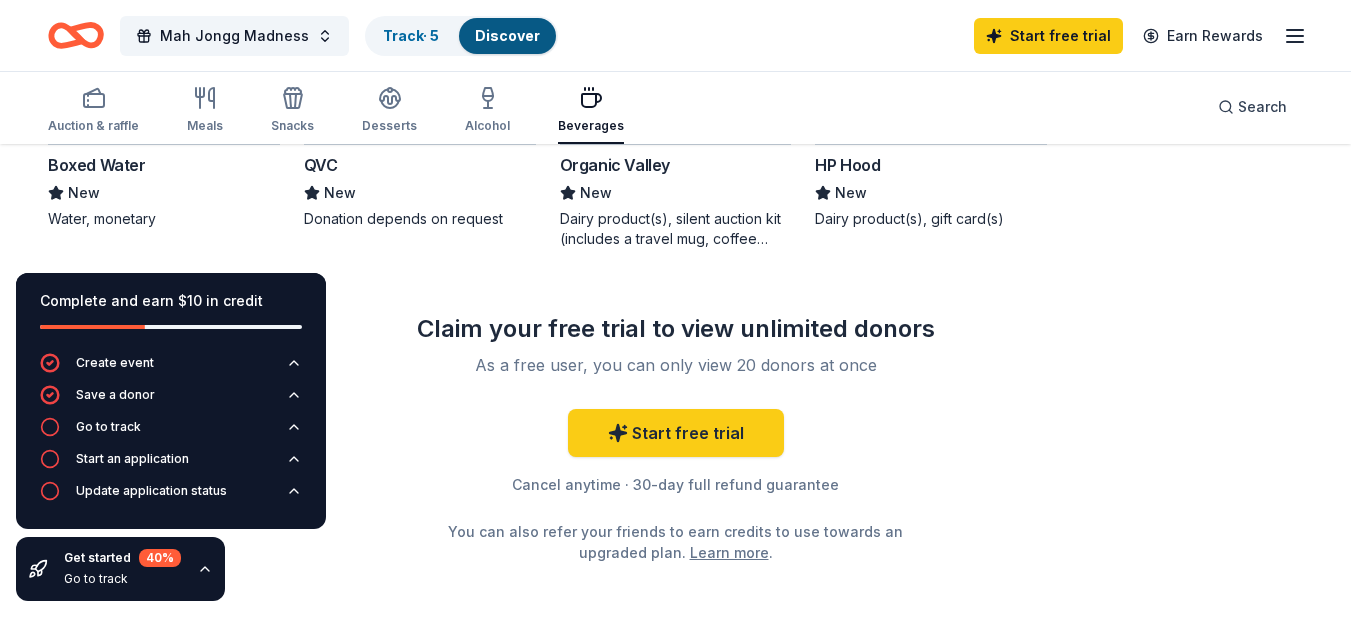 scroll, scrollTop: 1729, scrollLeft: 0, axis: vertical 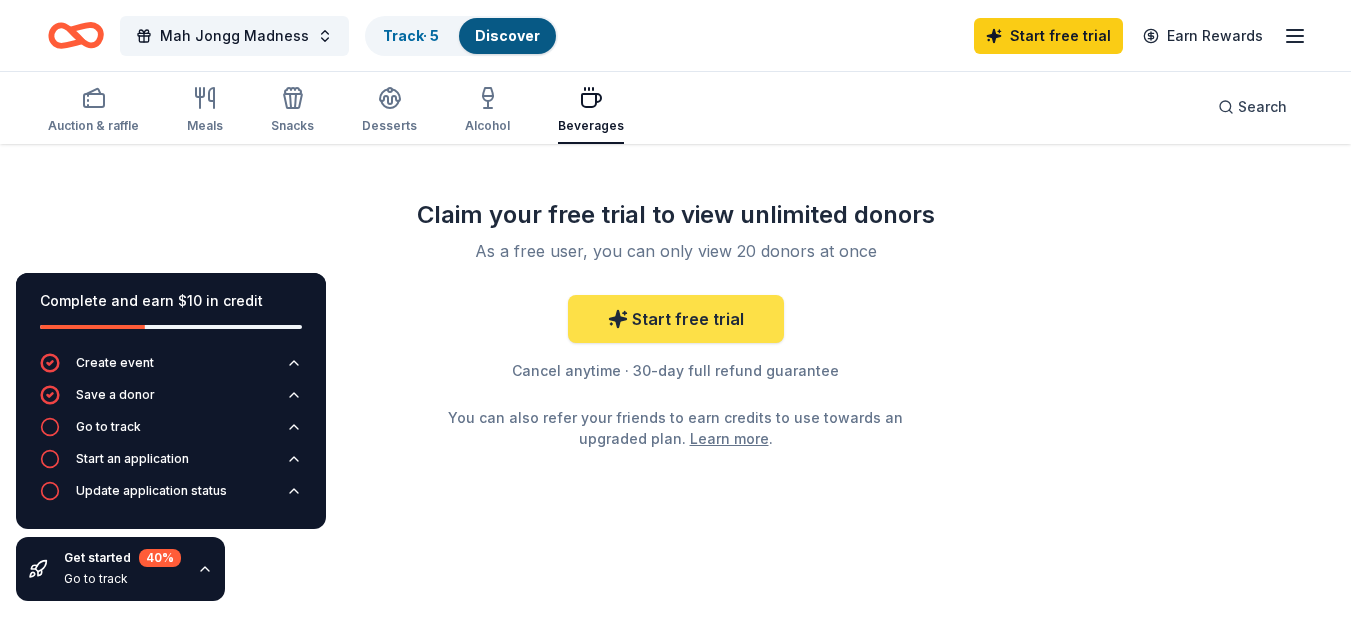 click on "Start free  trial" at bounding box center [676, 319] 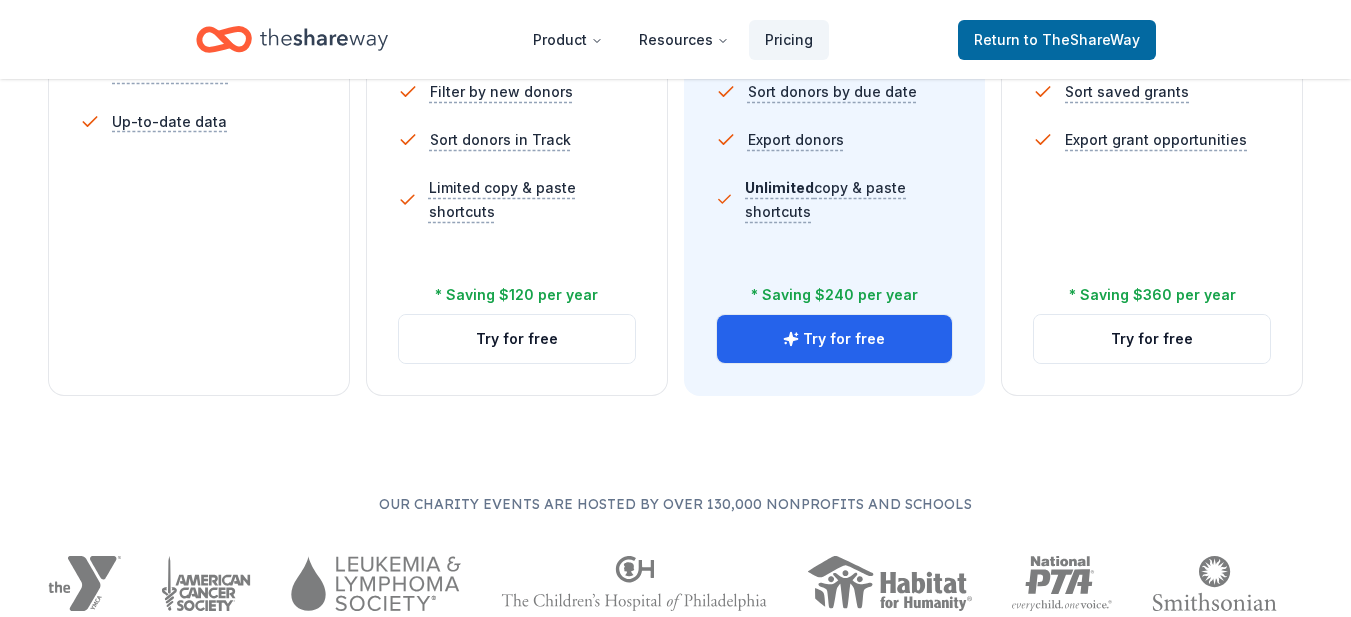 scroll, scrollTop: 900, scrollLeft: 0, axis: vertical 